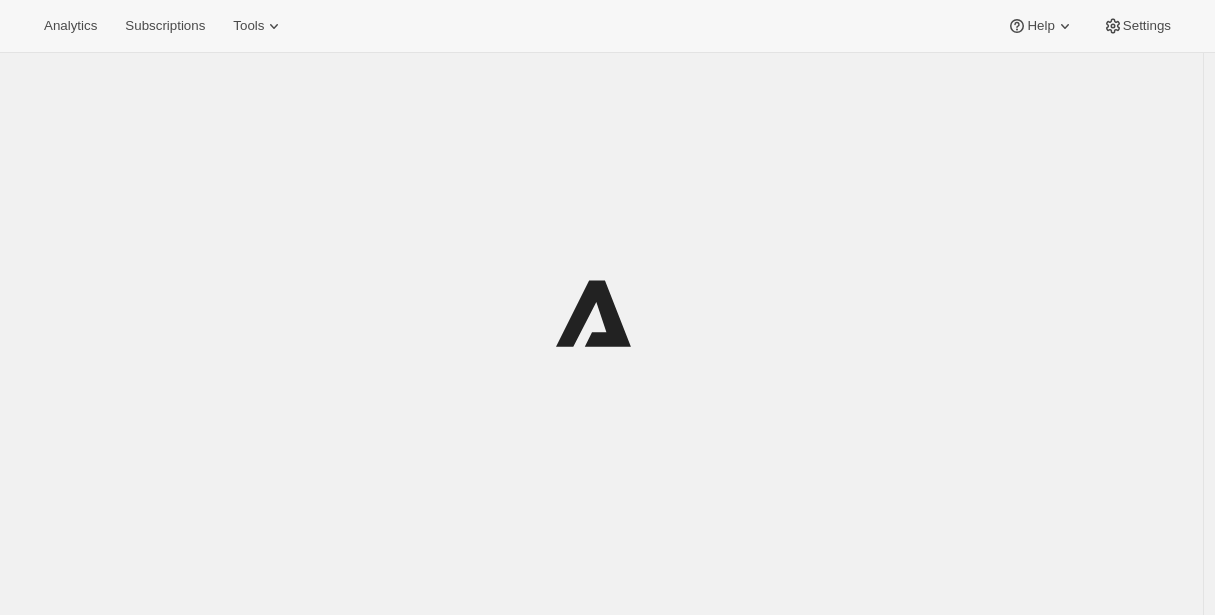scroll, scrollTop: 0, scrollLeft: 0, axis: both 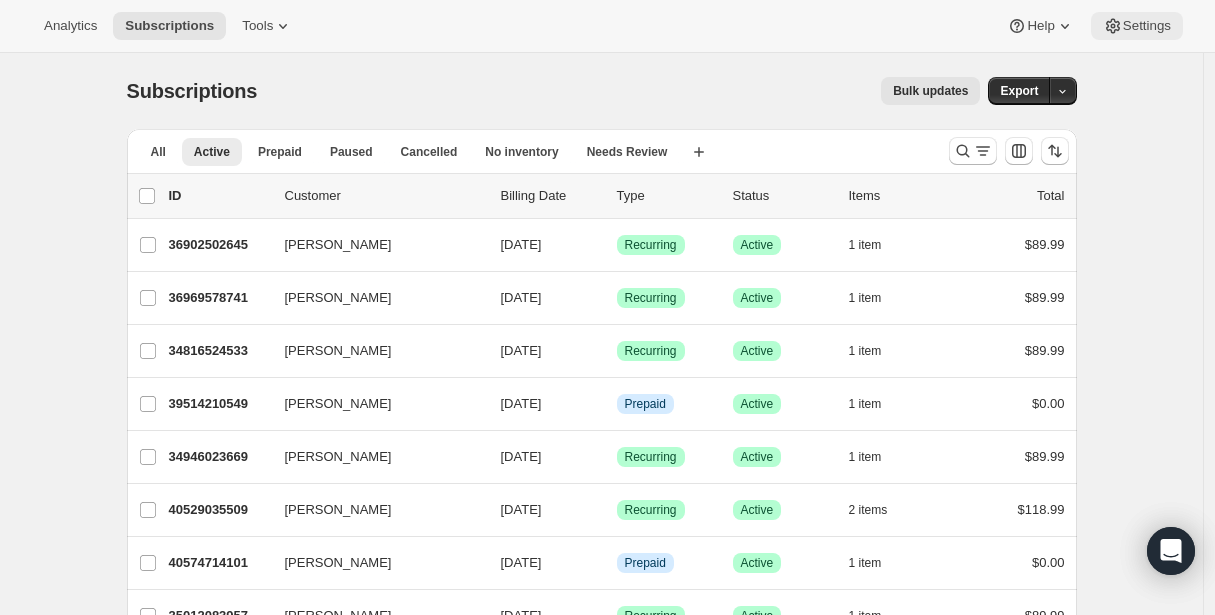 click on "Settings" at bounding box center [1147, 26] 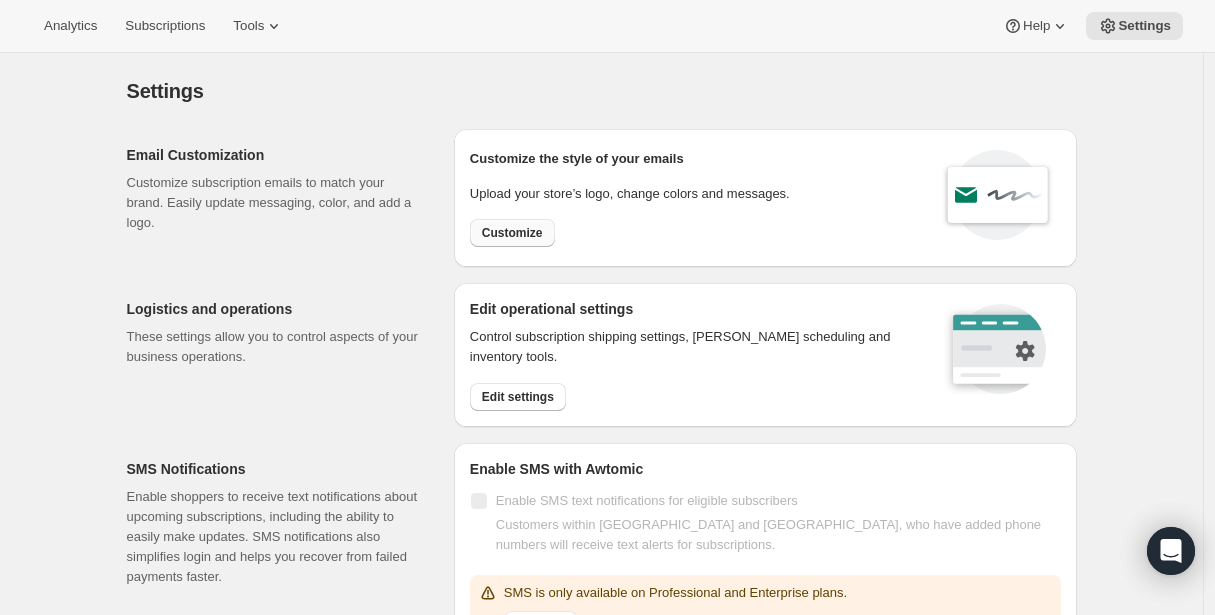 click on "Customize" at bounding box center [512, 233] 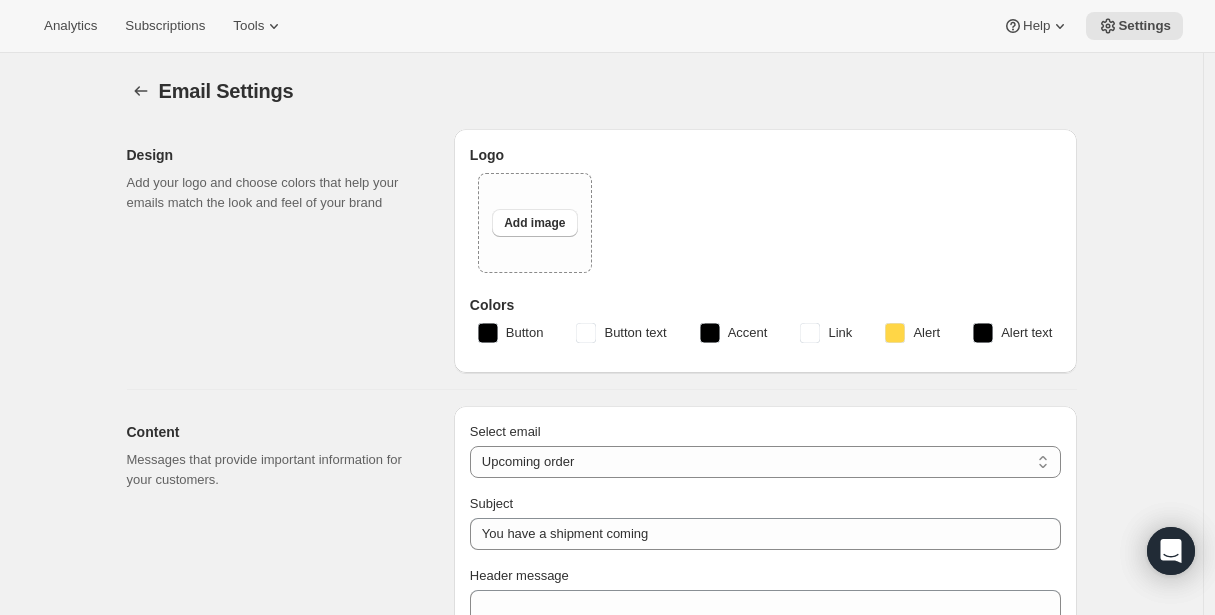 type on "Not long now" 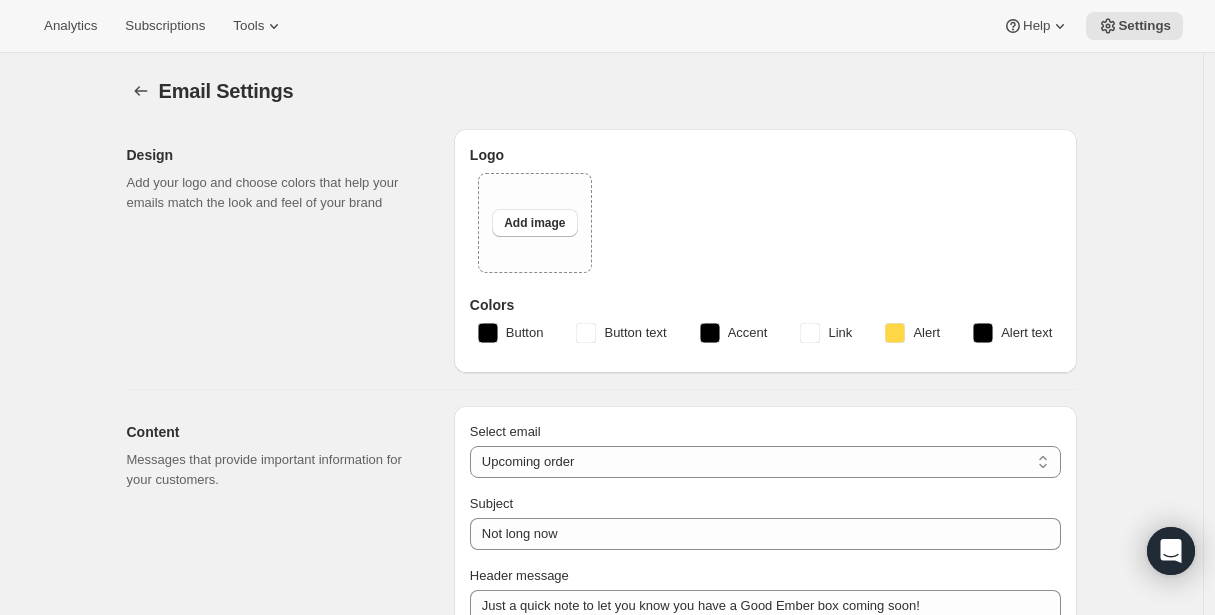 checkbox on "true" 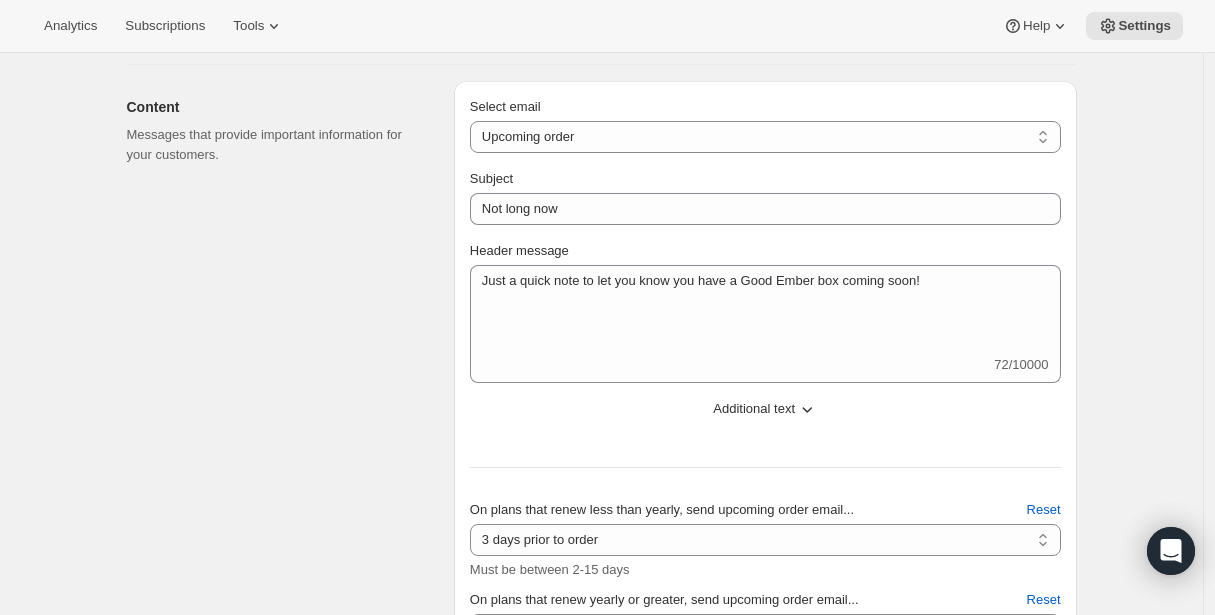 scroll, scrollTop: 368, scrollLeft: 0, axis: vertical 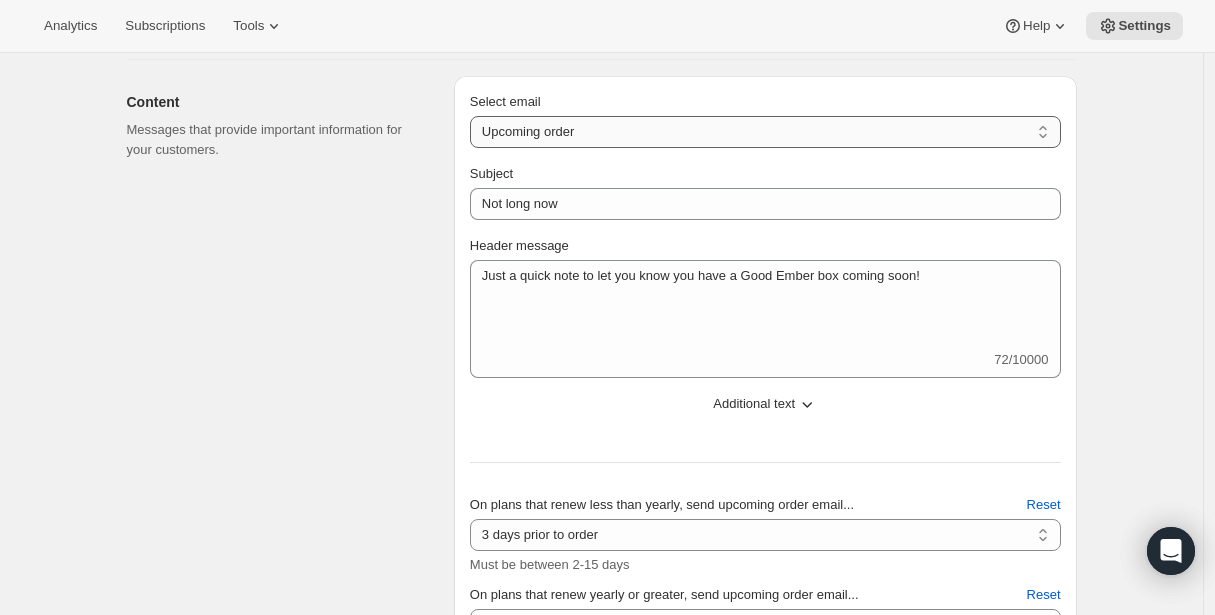 click on "New subscription Upcoming order Failed payment Delayed subscription (inventory sold-out) Subscription updated Subscription paused Subscription cancelled Subscription reactivated Gift message" at bounding box center (765, 132) 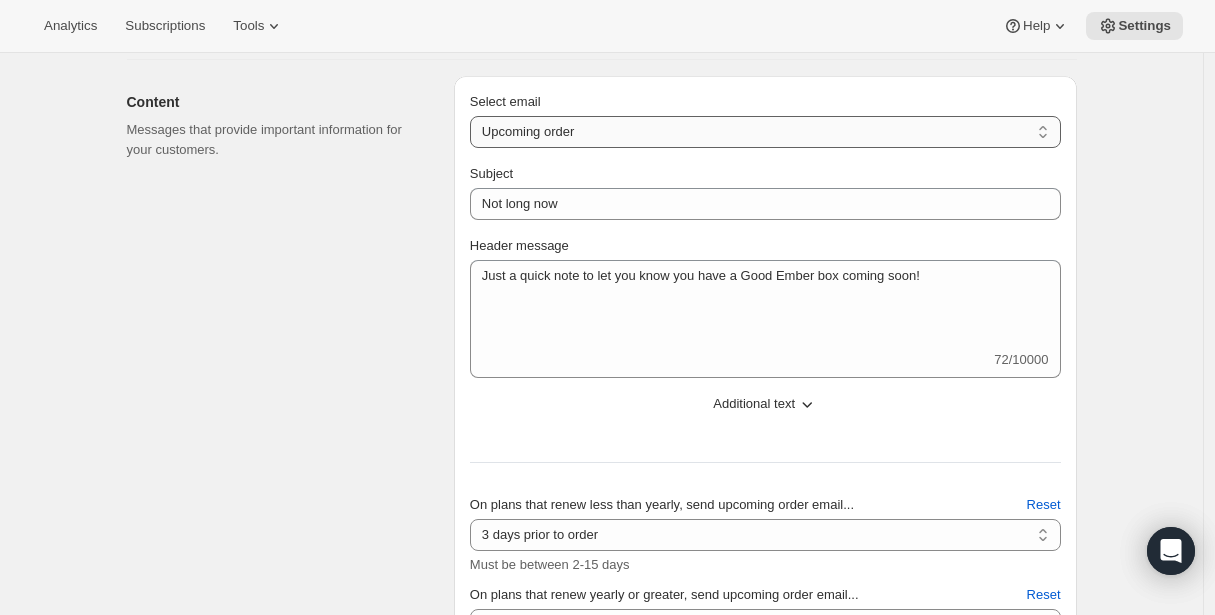 select on "failedPaymentMessage" 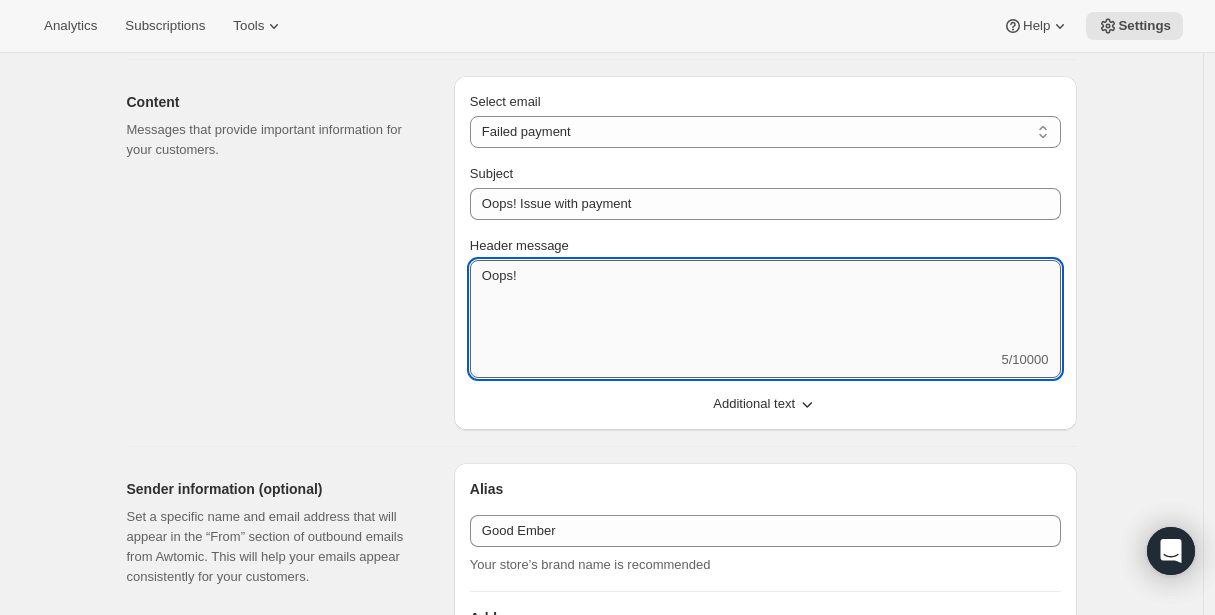 click on "Oops!" at bounding box center (765, 305) 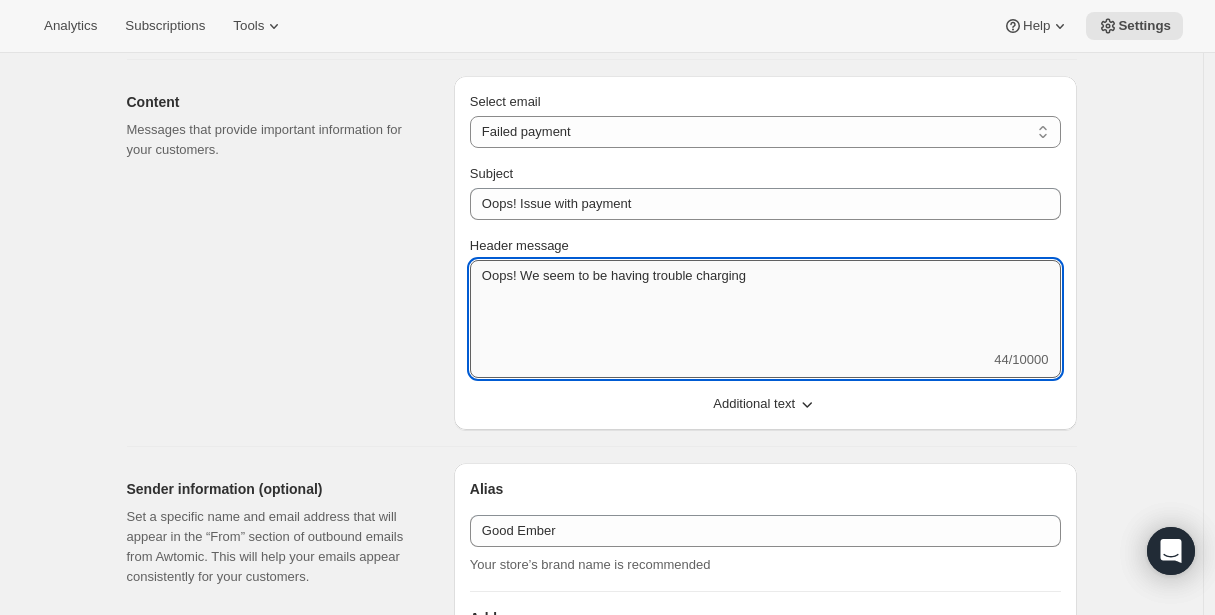 click on "Oops! We seem to be having trouble charging" at bounding box center [765, 305] 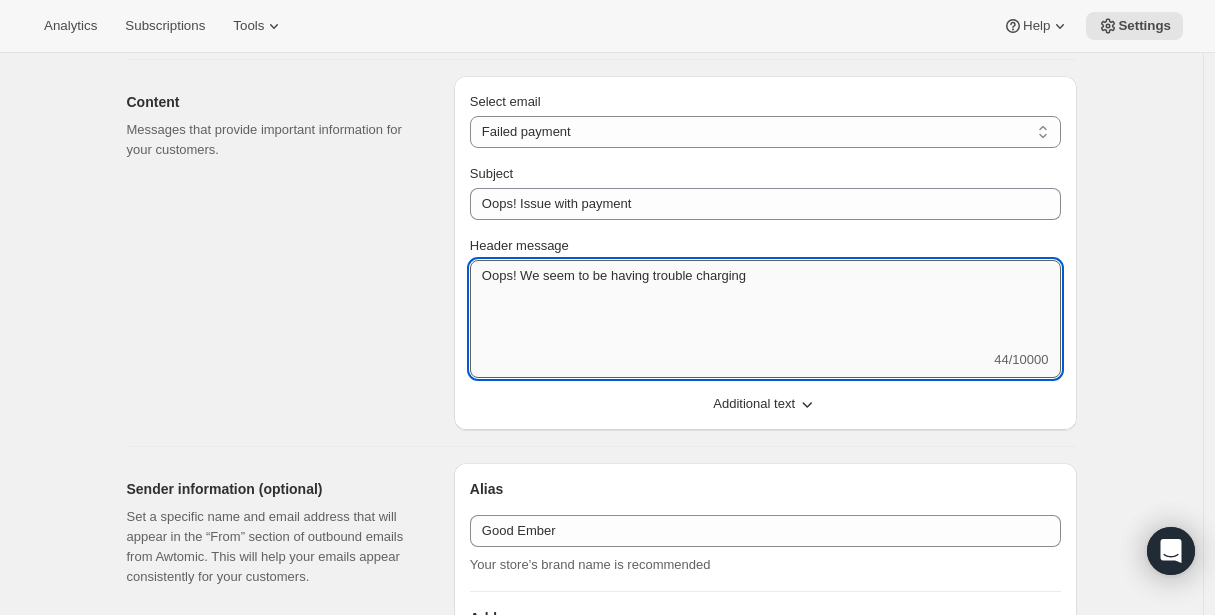 drag, startPoint x: 781, startPoint y: 276, endPoint x: 527, endPoint y: 271, distance: 254.04921 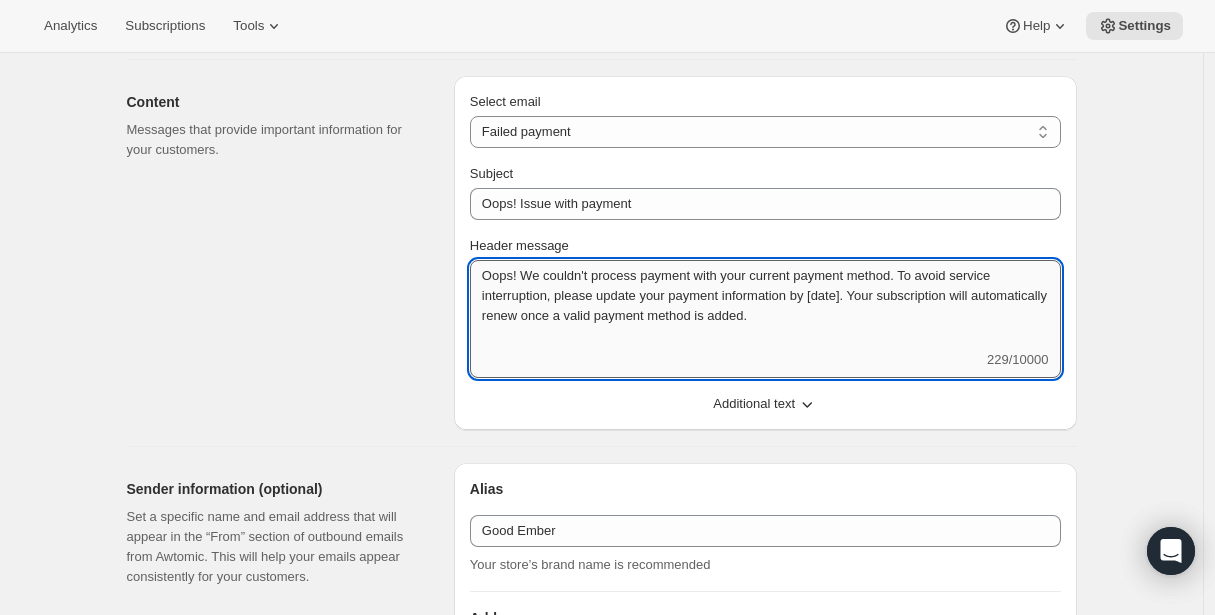 click on "Oops! We couldn't process payment with your current payment method. To avoid service interruption, please update your payment information by [date]. Your subscription will automatically renew once a valid payment method is added." at bounding box center [765, 305] 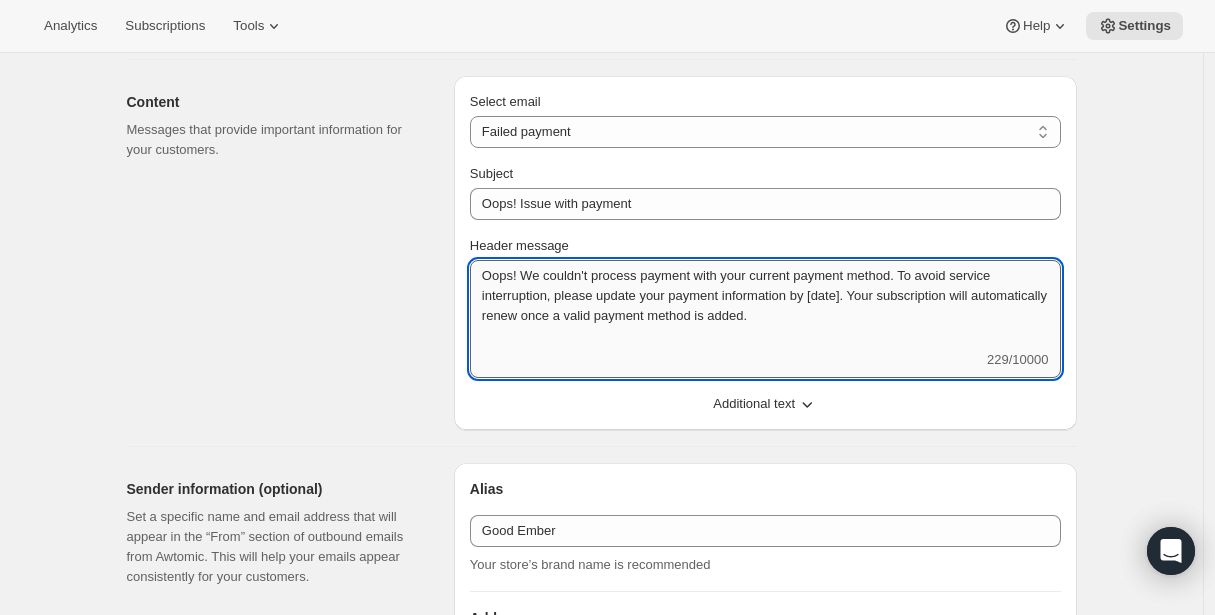 drag, startPoint x: 950, startPoint y: 272, endPoint x: 571, endPoint y: 300, distance: 380.0329 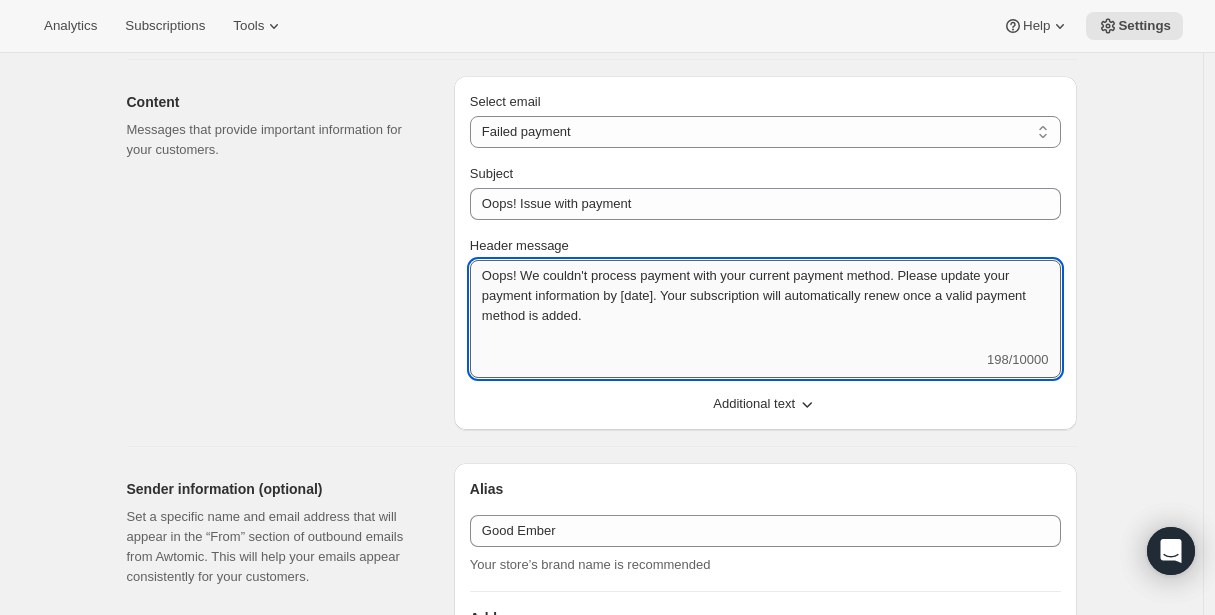 click on "Oops! We couldn't process payment with your current payment method. Please update your payment information by [date]. Your subscription will automatically renew once a valid payment method is added." at bounding box center (765, 305) 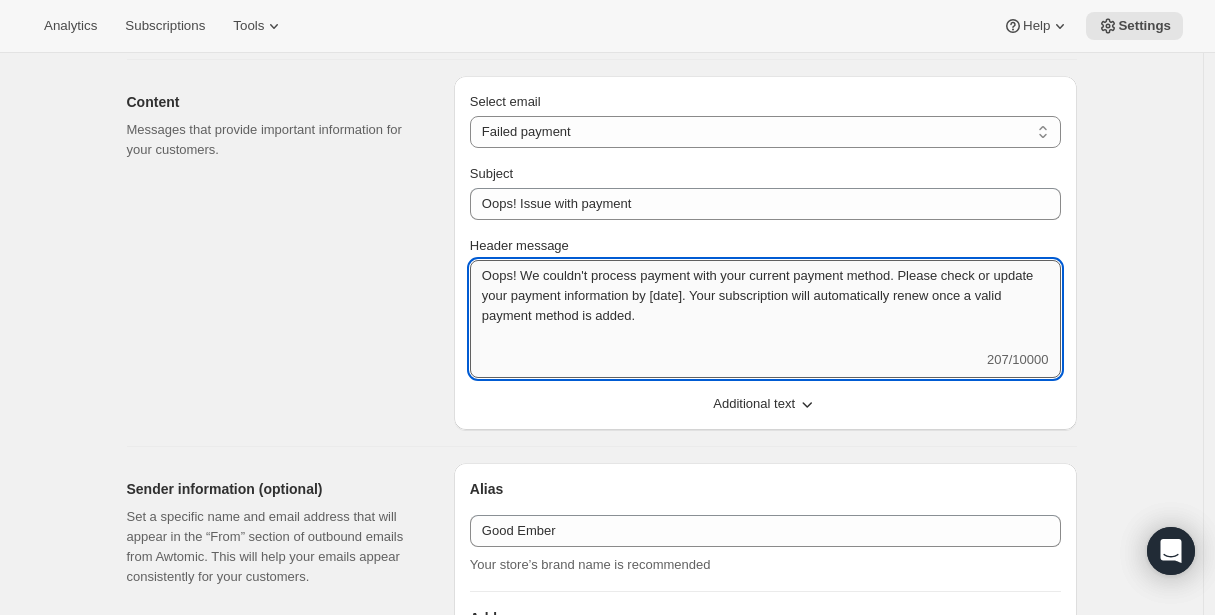 drag, startPoint x: 695, startPoint y: 294, endPoint x: 749, endPoint y: 314, distance: 57.58472 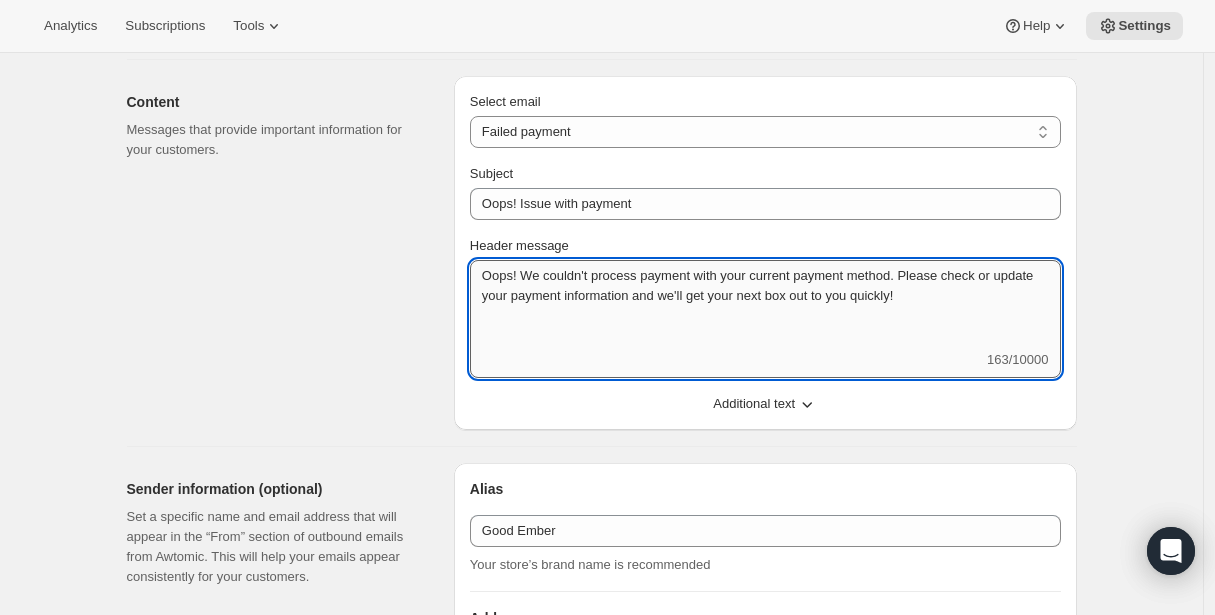 click on "Oops! We couldn't process payment with your current payment method. Please check or update your payment information and we'll get your next box out to you quickly!" at bounding box center [765, 305] 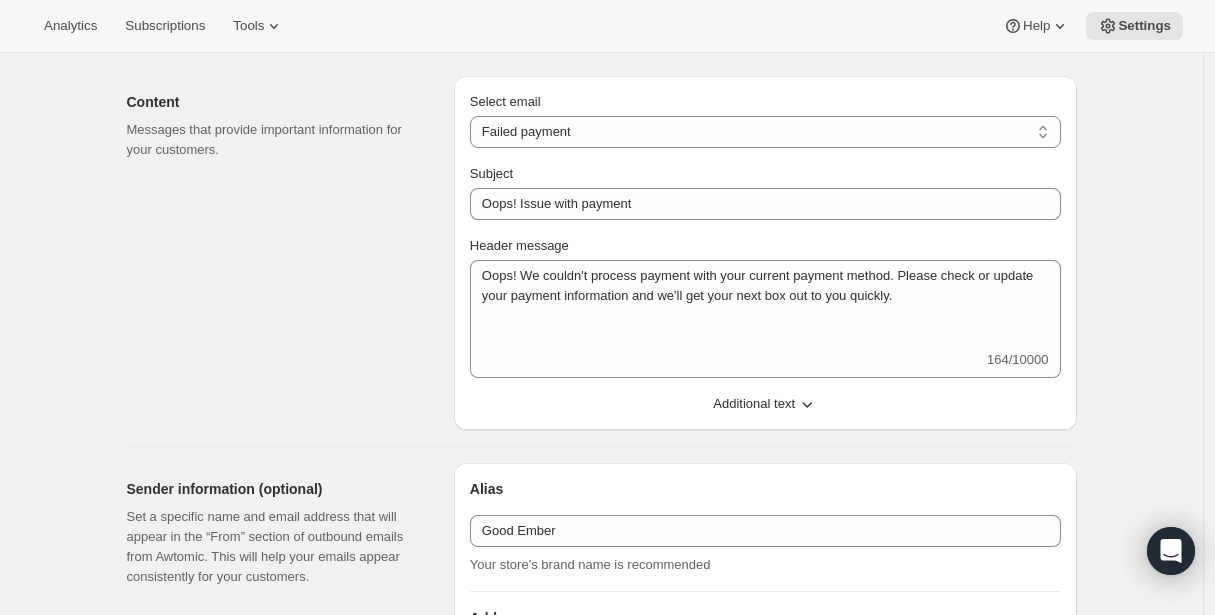 click on "Content Messages that provide important information for your customers." at bounding box center [282, 253] 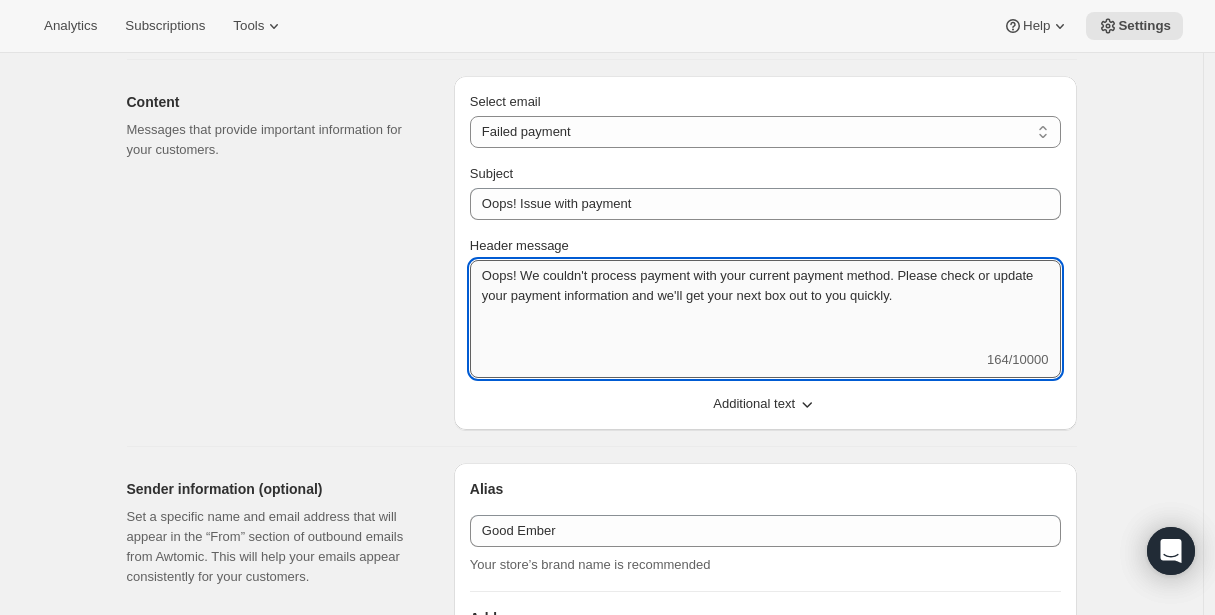 click on "Oops! We couldn't process payment with your current payment method. Please check or update your payment information and we'll get your next box out to you quickly." at bounding box center [765, 305] 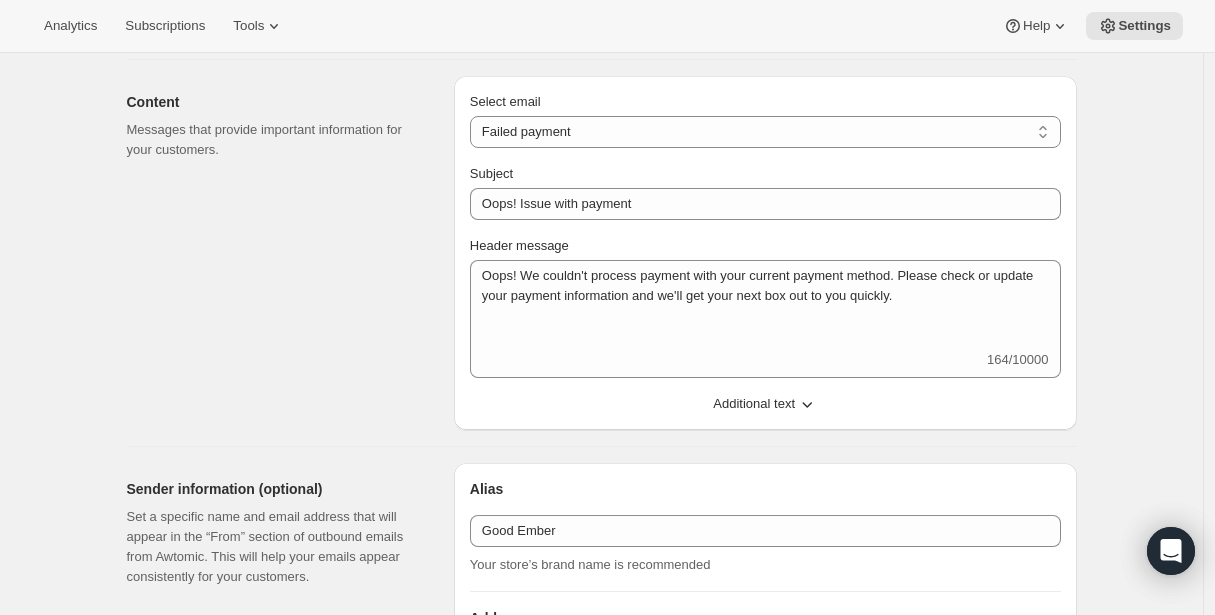 type on "Oops! We couldn't process payment with your current payment method. Please check or update your payment information and we'll get your next box out to you quickly." 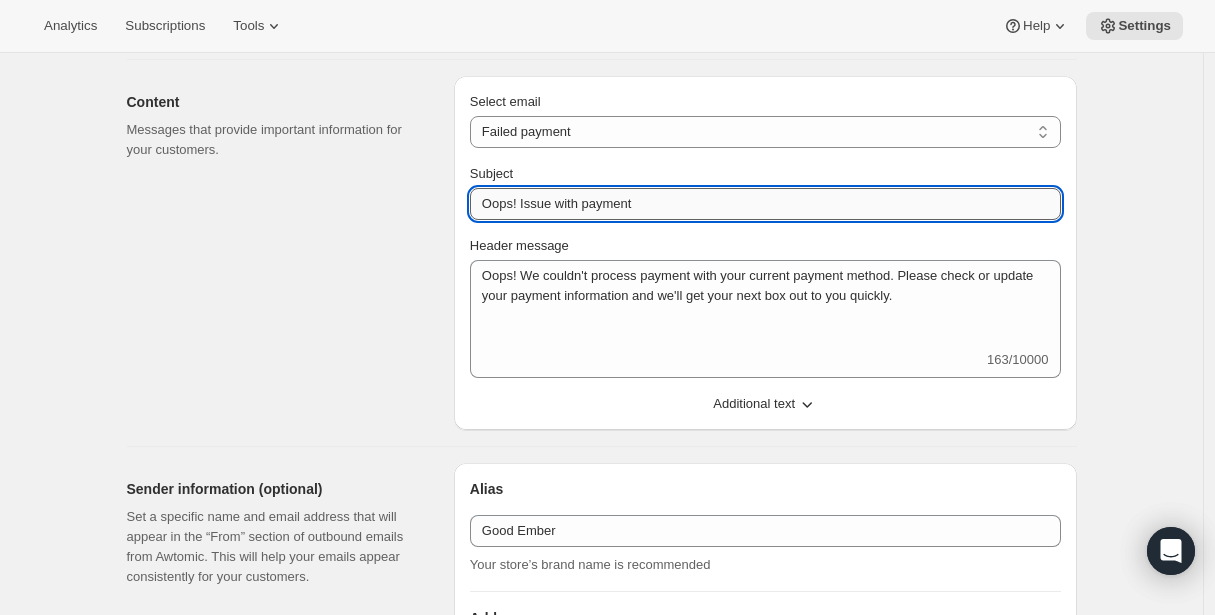 click on "Oops! Issue with payment" at bounding box center [765, 204] 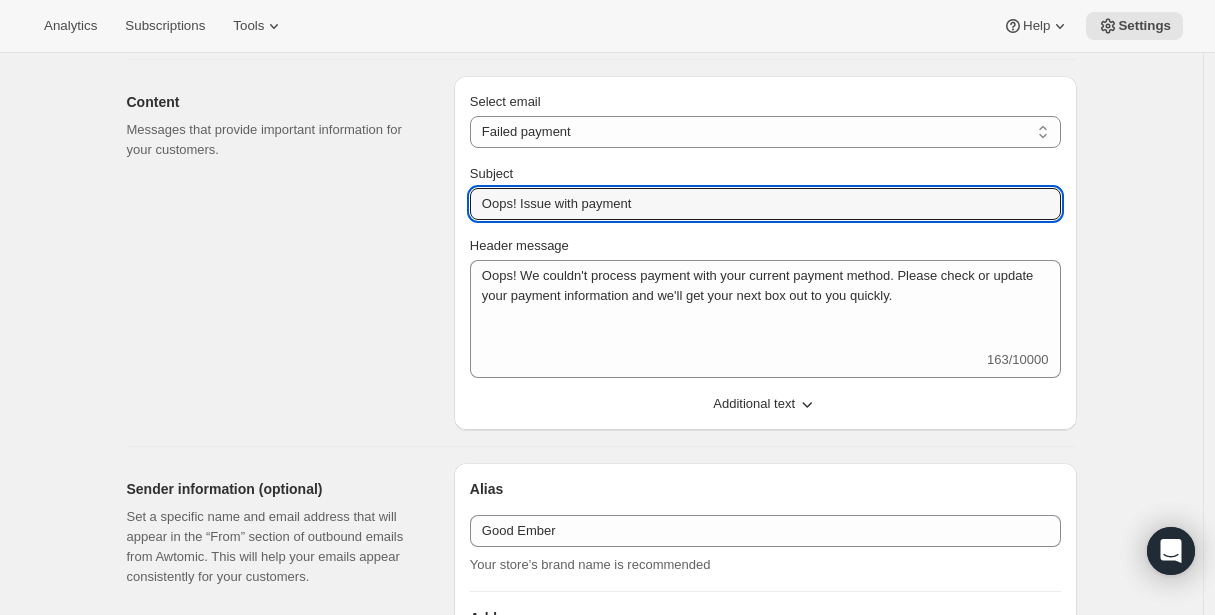 drag, startPoint x: 524, startPoint y: 202, endPoint x: 468, endPoint y: 198, distance: 56.142673 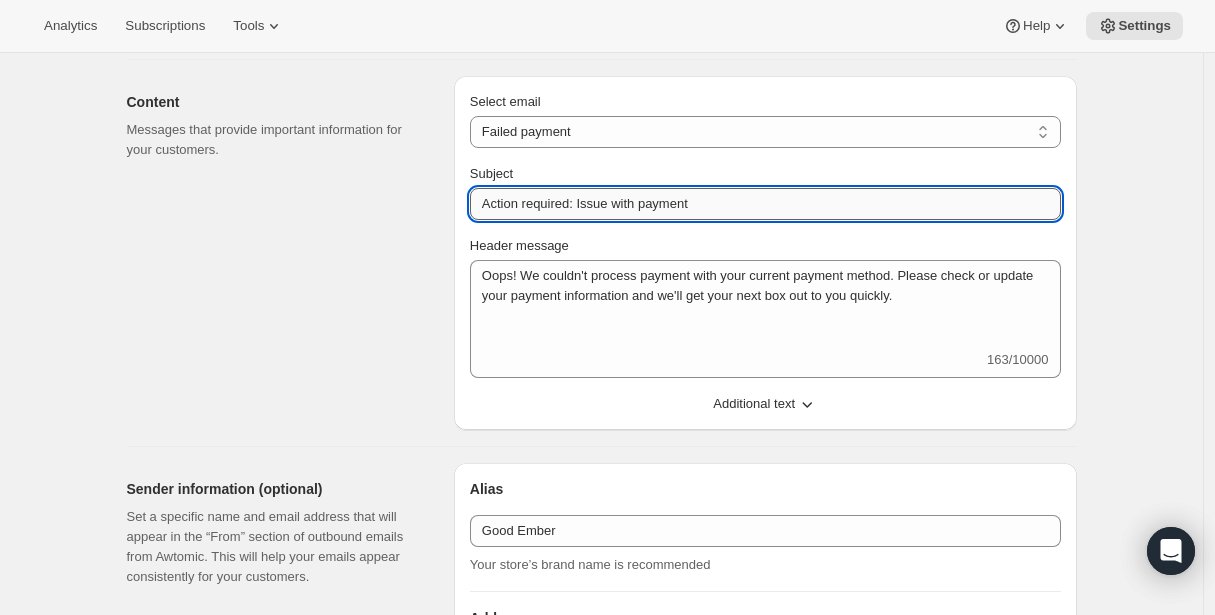 click on "Action required: Issue with payment" at bounding box center (765, 204) 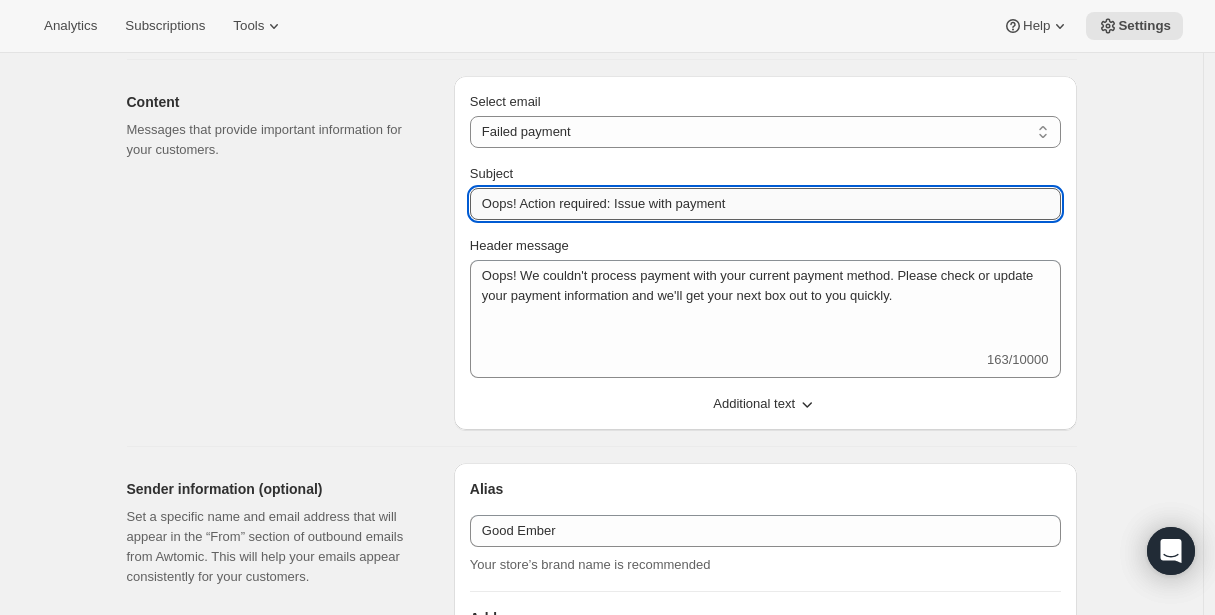 click on "Oops! Action required: Issue with payment" at bounding box center (765, 204) 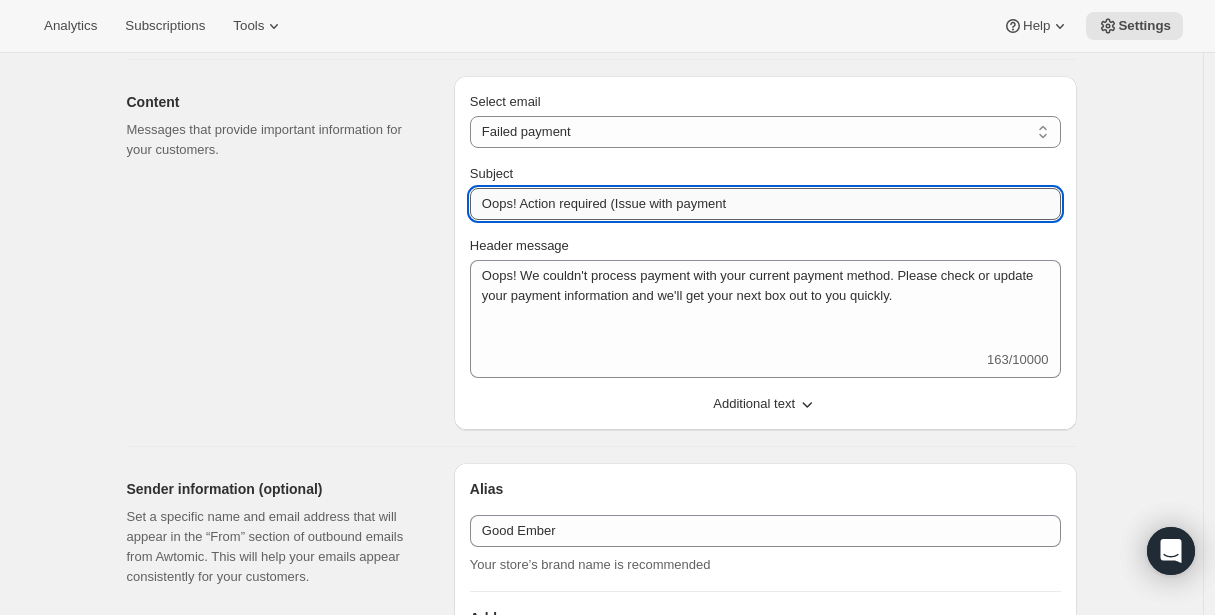 click on "Oops! Action required (Issue with payment" at bounding box center [765, 204] 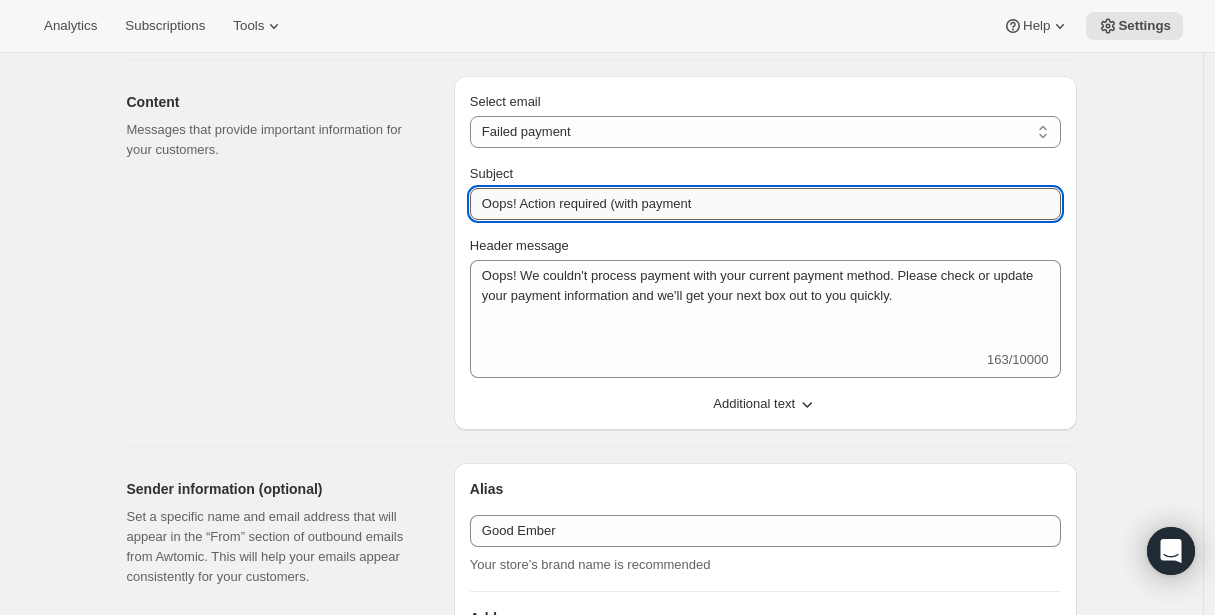click on "Oops! Action required (with payment" at bounding box center [765, 204] 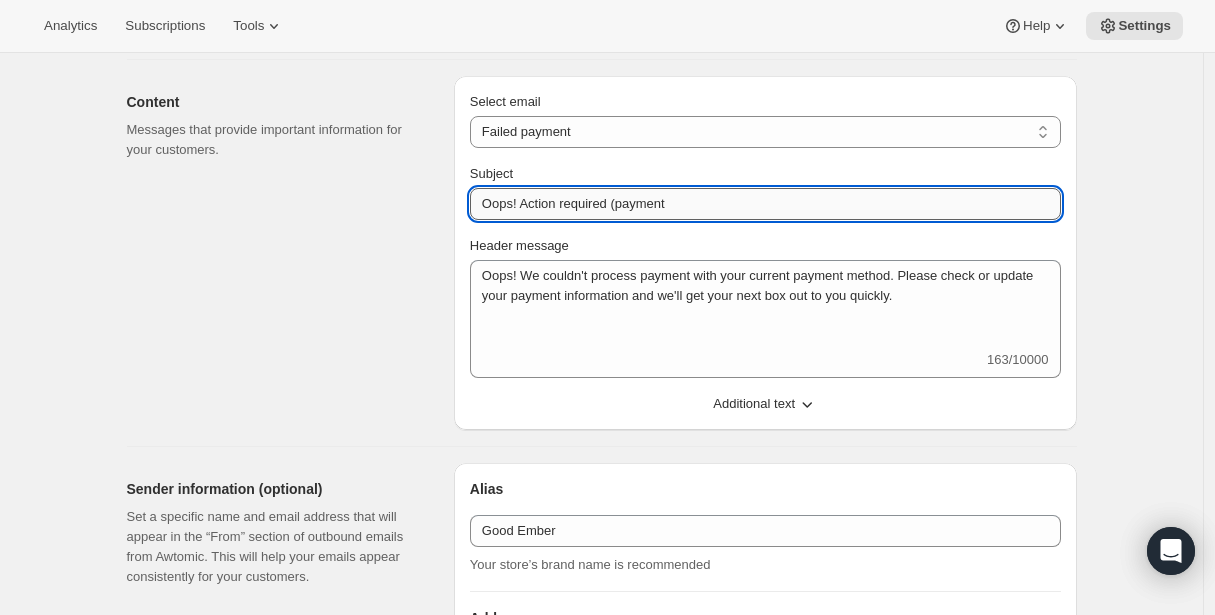 click on "Oops! Action required (payment" at bounding box center (765, 204) 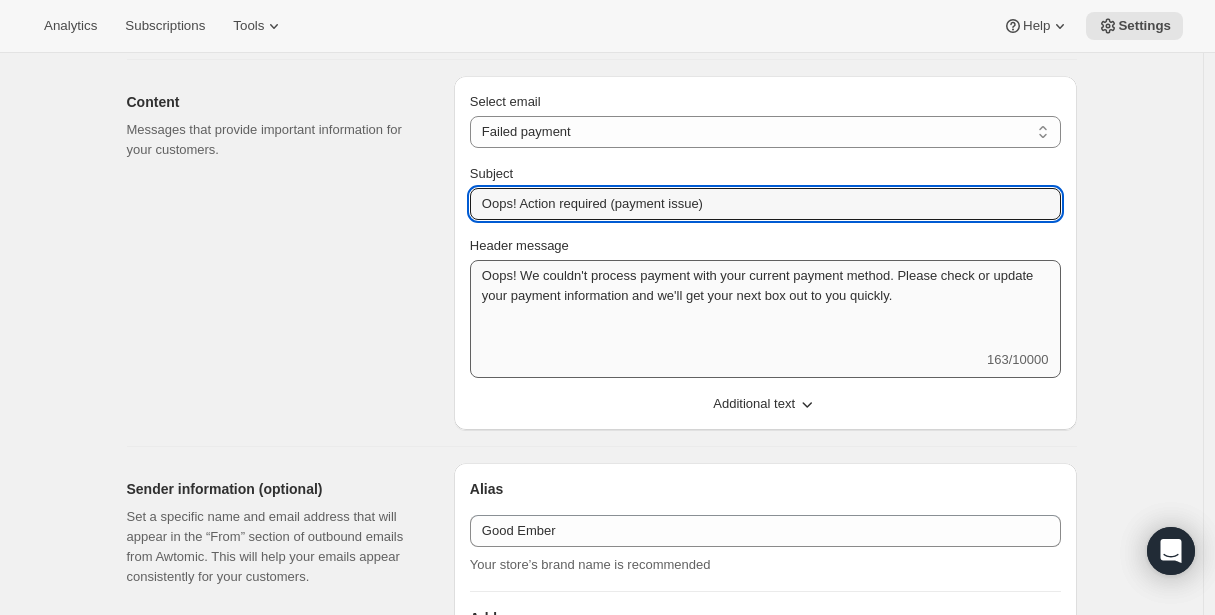 type on "Oops! Action required (payment issue)" 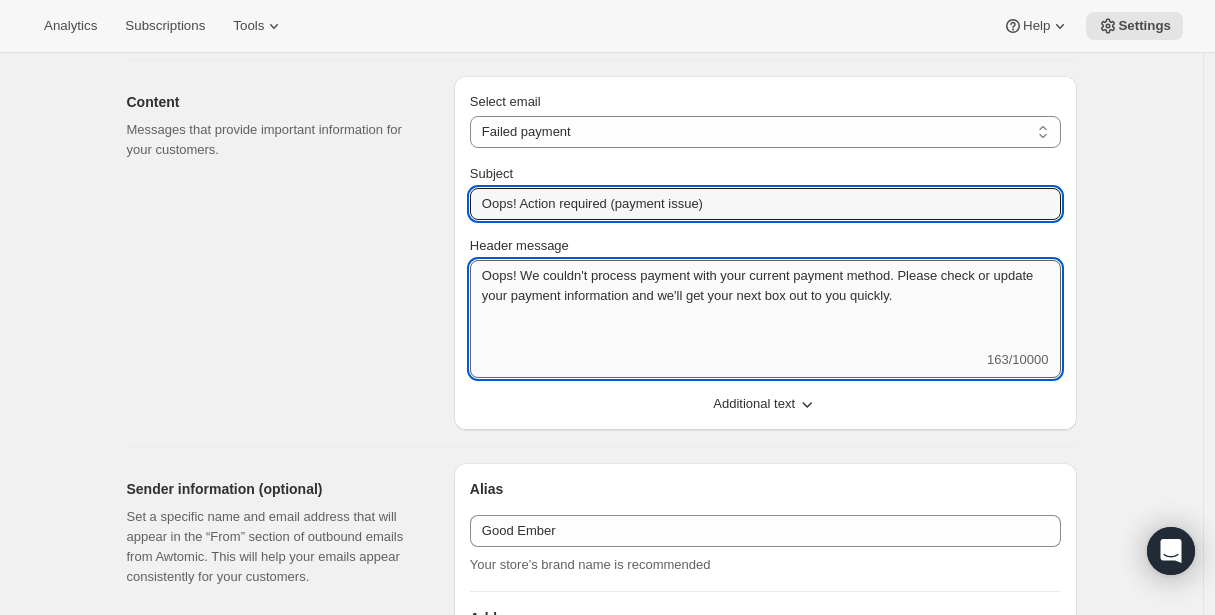 click on "Oops! We couldn't process payment with your current payment method. Please check or update your payment information and we'll get your next box out to you quickly." at bounding box center (765, 305) 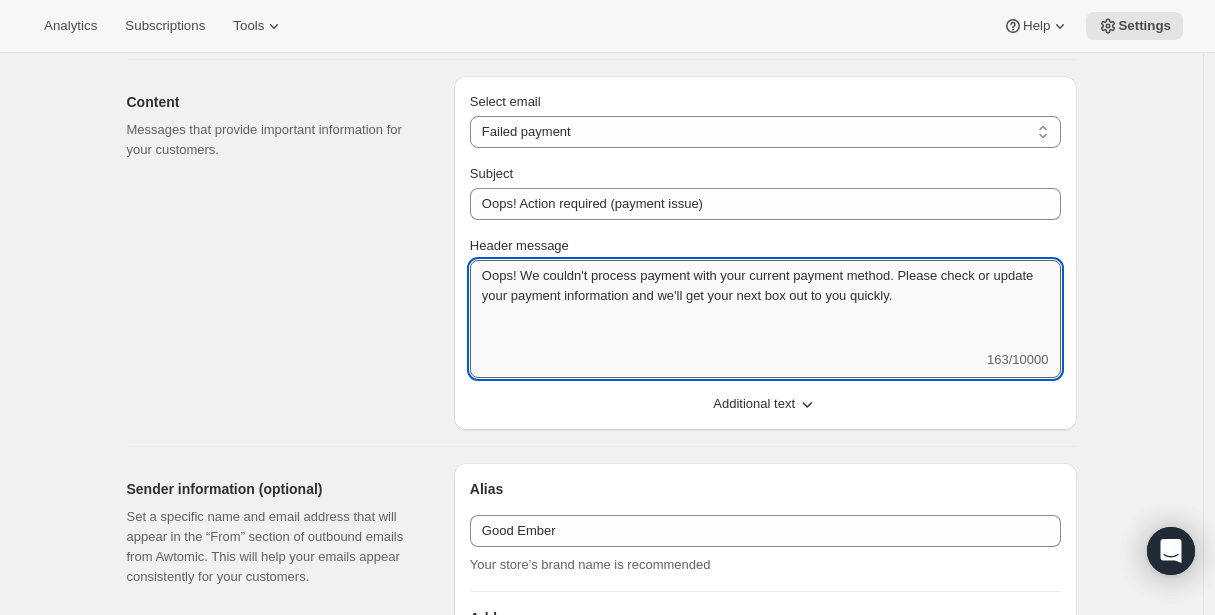 click on "Oops! We couldn't process payment with your current payment method. Please check or update your payment information and we'll get your next box out to you quickly." at bounding box center (765, 305) 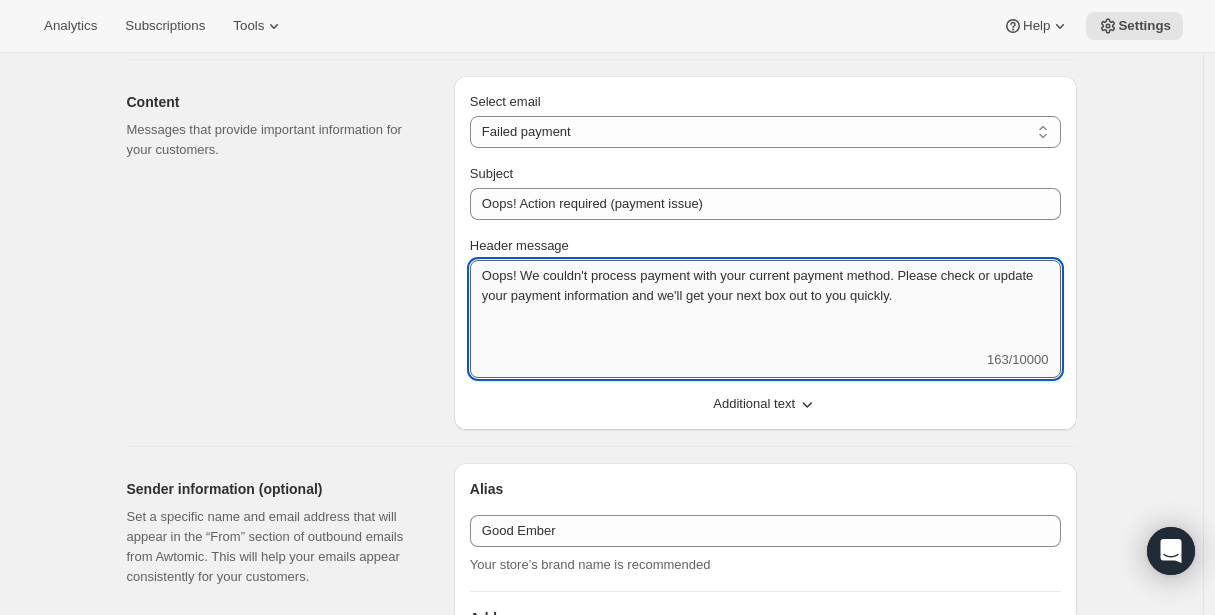 click on "Oops! We couldn't process payment with your current payment method. Please check or update your payment information and we'll get your next box out to you quickly." at bounding box center (765, 305) 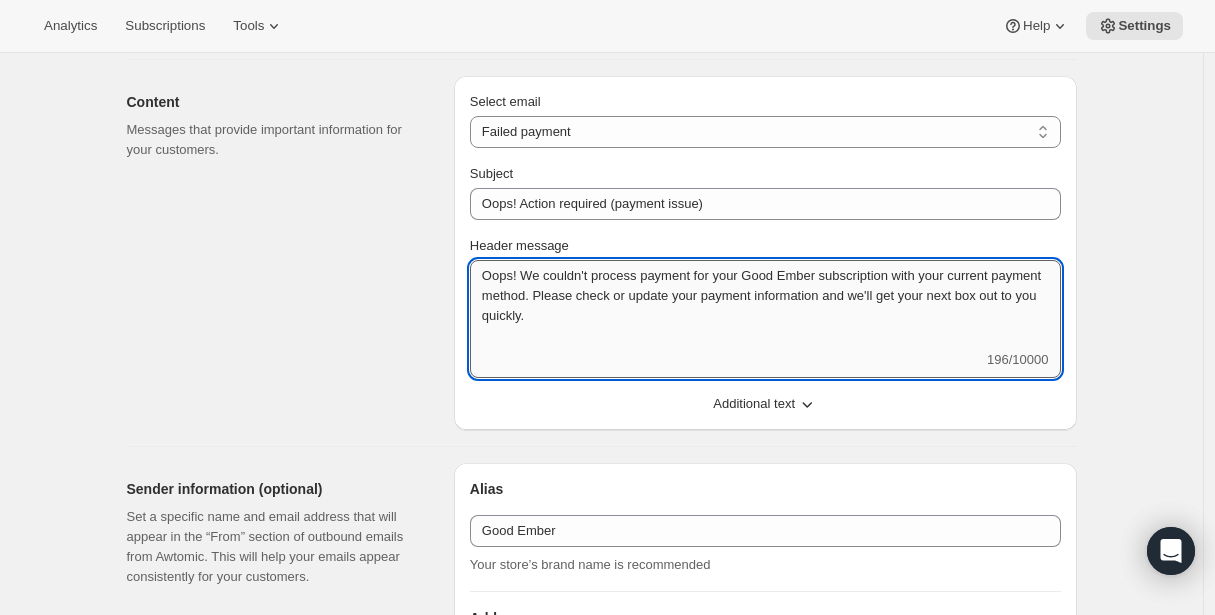 drag, startPoint x: 764, startPoint y: 274, endPoint x: 844, endPoint y: 274, distance: 80 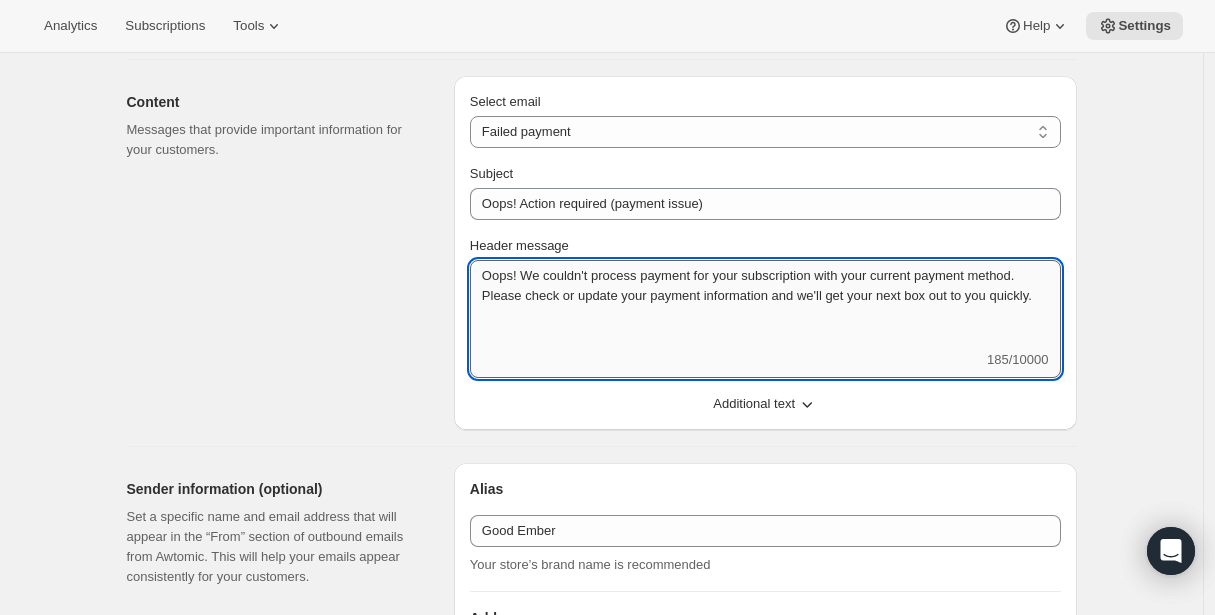 click on "Oops! We couldn't process payment for your subscription with your current payment method. Please check or update your payment information and we'll get your next box out to you quickly." at bounding box center [765, 305] 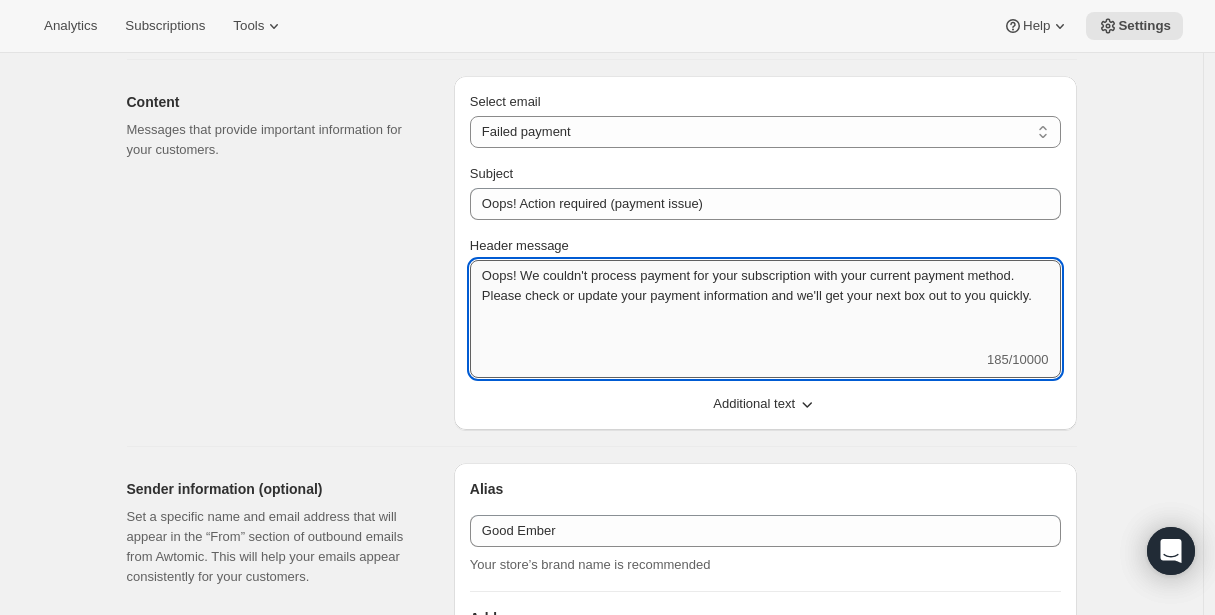 click on "Oops! We couldn't process payment for your subscription with your current payment method. Please check or update your payment information and we'll get your next box out to you quickly." at bounding box center (765, 305) 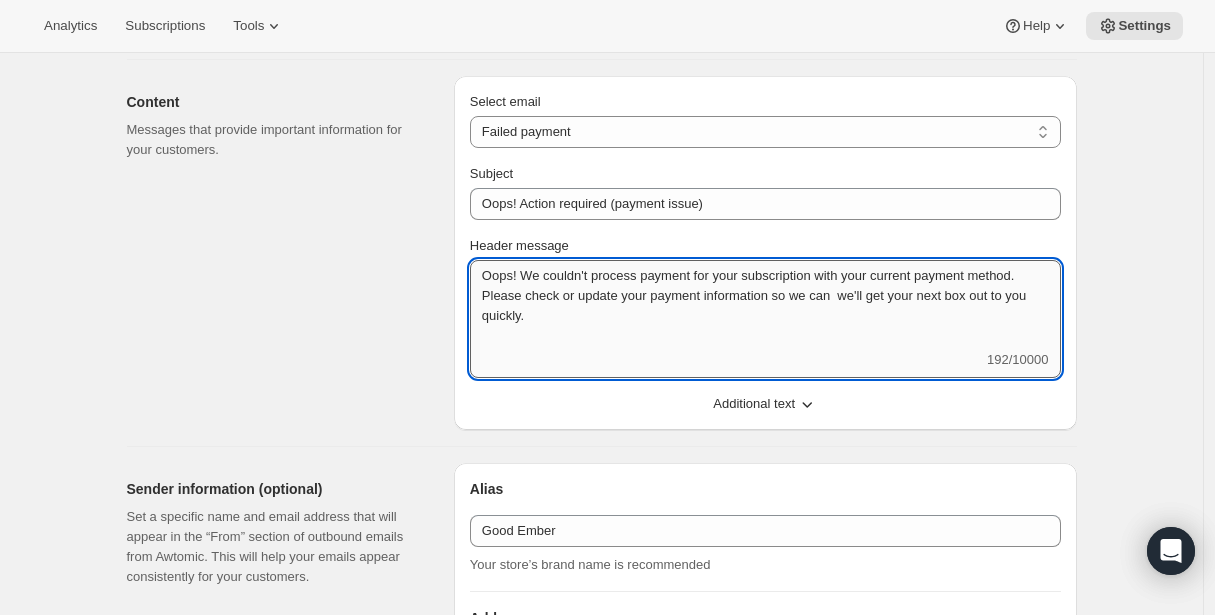 drag, startPoint x: 915, startPoint y: 298, endPoint x: 949, endPoint y: 298, distance: 34 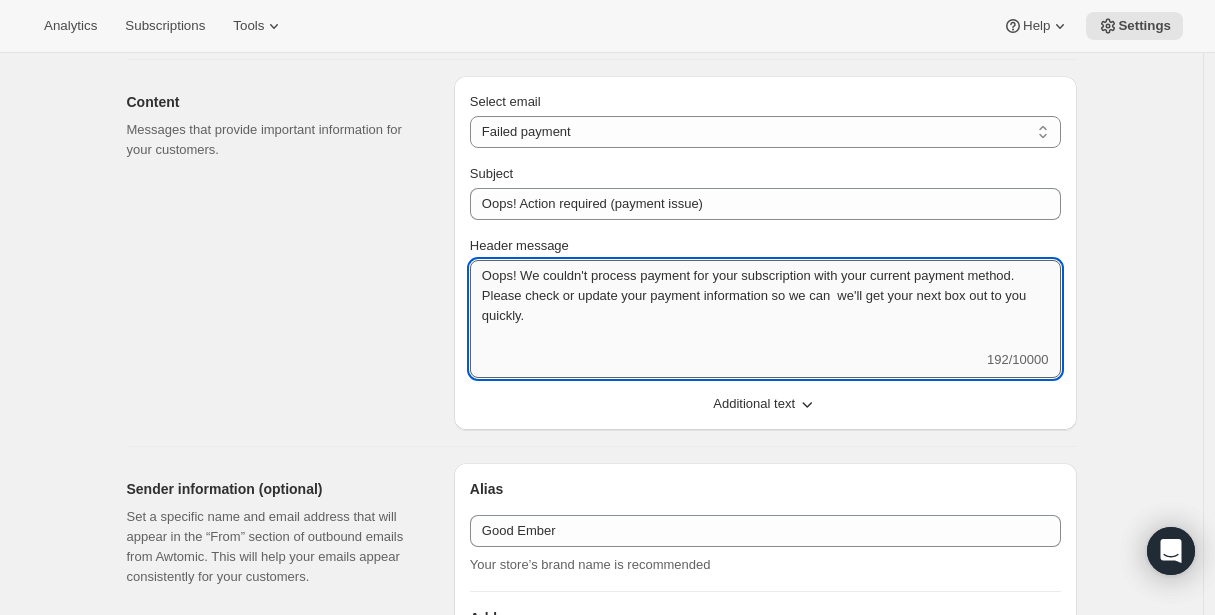 drag, startPoint x: 949, startPoint y: 298, endPoint x: 914, endPoint y: 294, distance: 35.22783 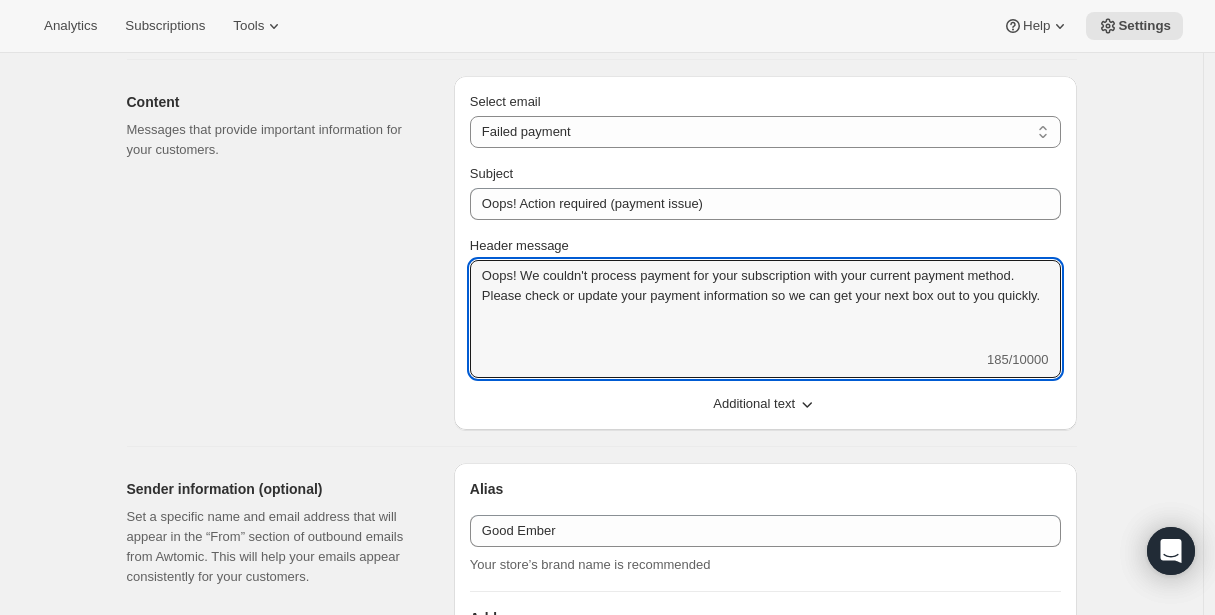type on "Oops! We couldn't process payment for your subscription with your current payment method. Please check or update your payment information so we can get your next box out to you quickly." 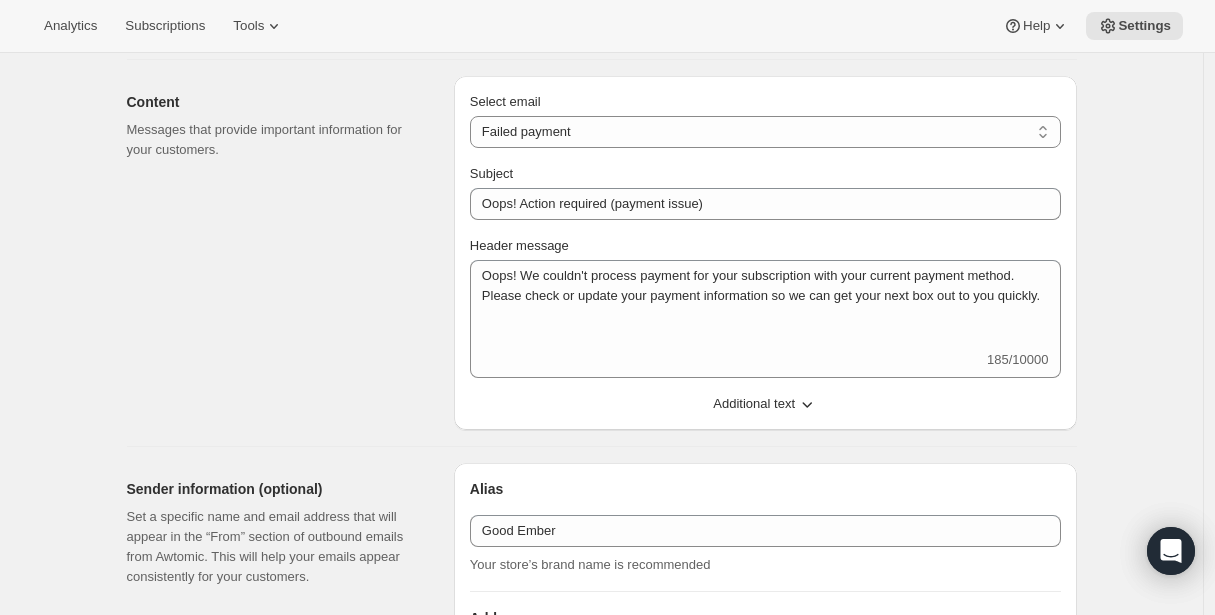 click on "Content Messages that provide important information for your customers." at bounding box center (282, 253) 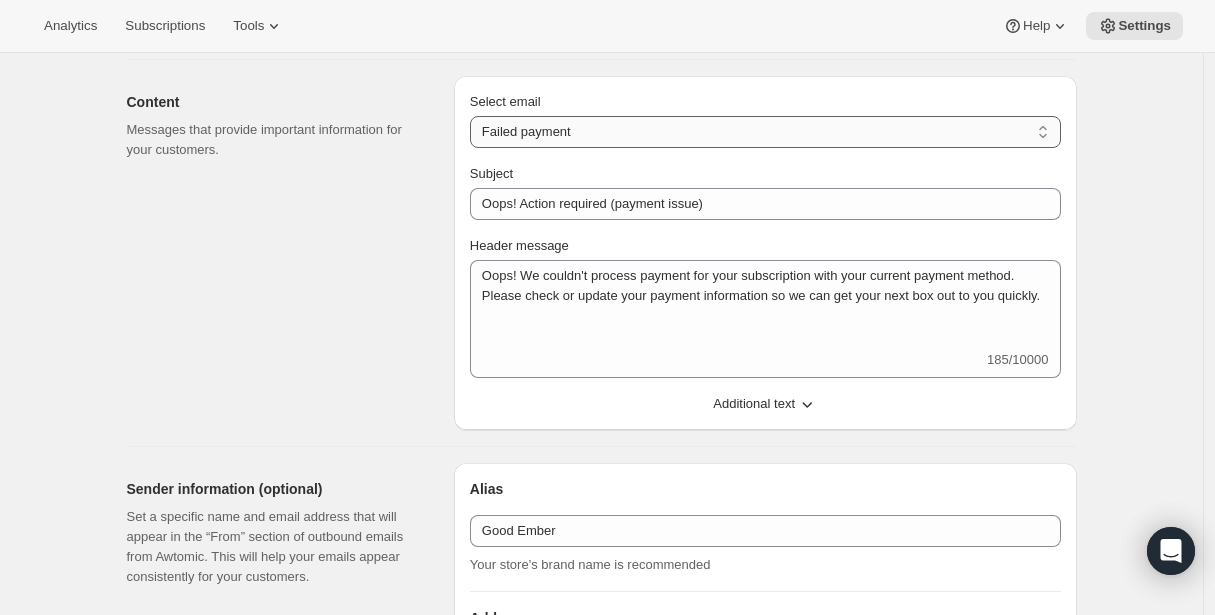 click on "New subscription Upcoming order Failed payment Delayed subscription (inventory sold-out) Subscription updated Subscription paused Subscription cancelled Subscription reactivated Gift message" at bounding box center [765, 132] 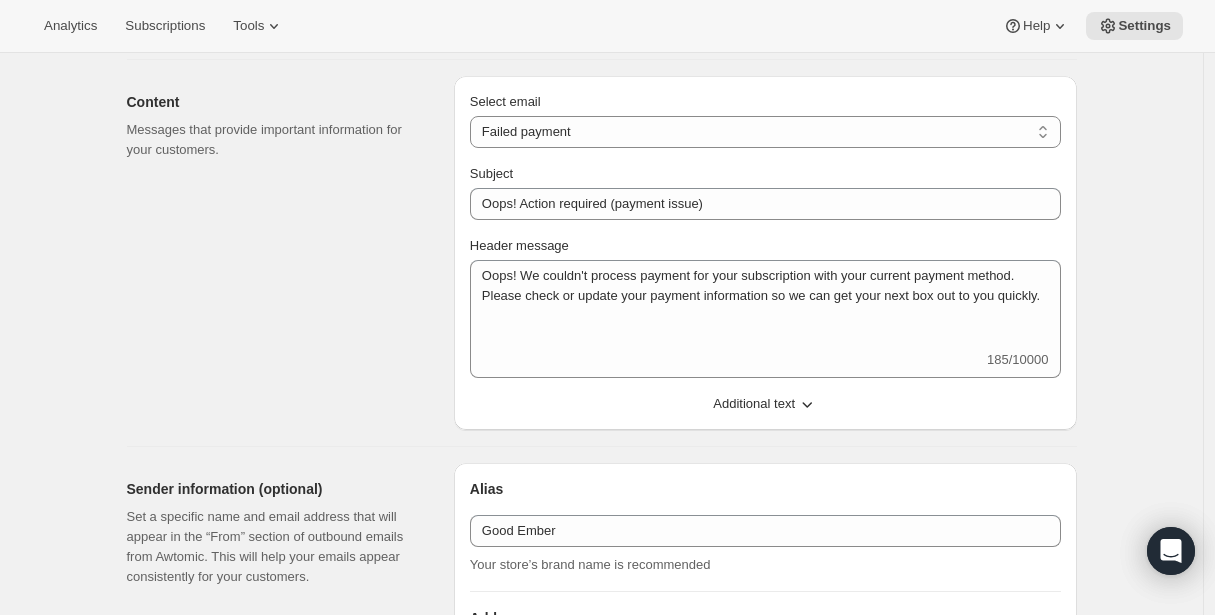 click on "Content Messages that provide important information for your customers." at bounding box center (282, 253) 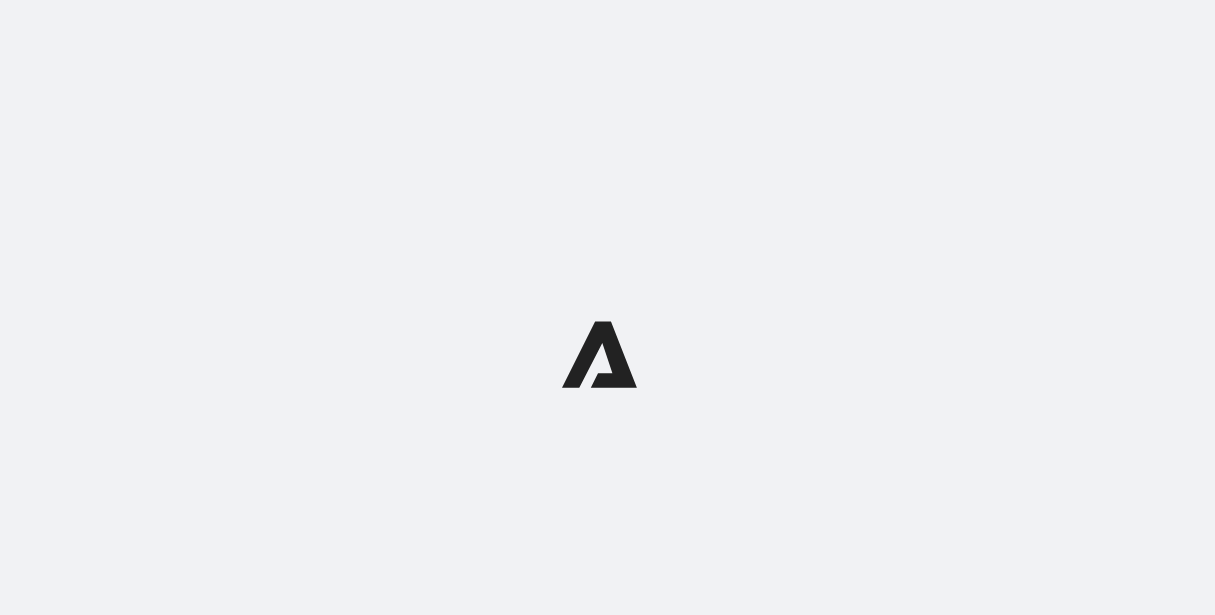 scroll, scrollTop: 0, scrollLeft: 0, axis: both 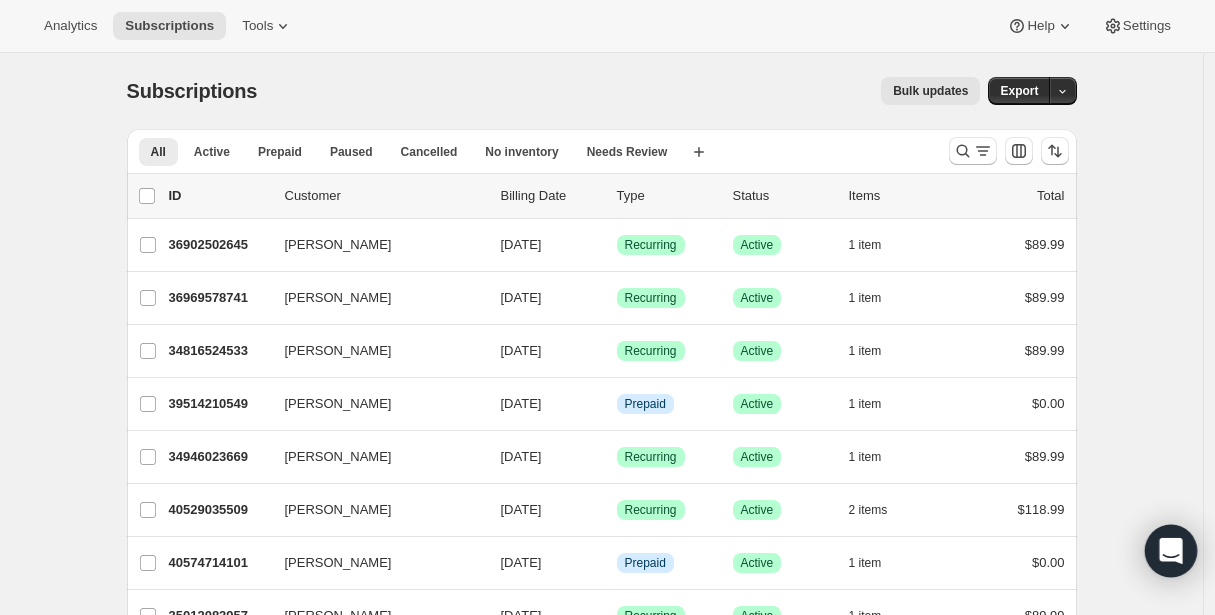 click 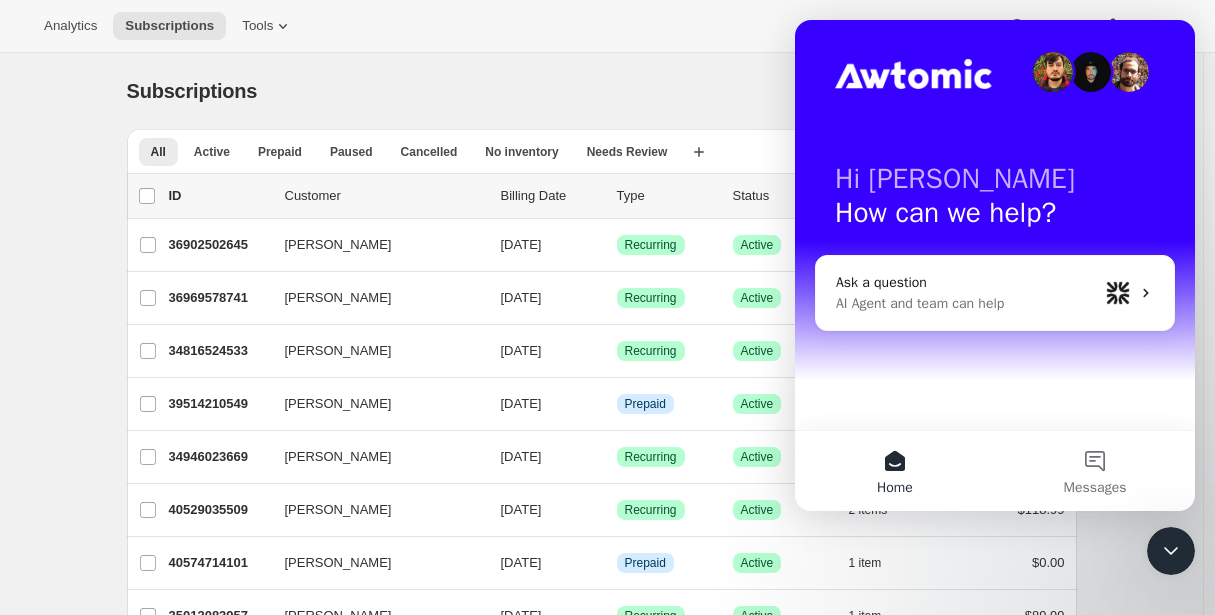 scroll, scrollTop: 0, scrollLeft: 0, axis: both 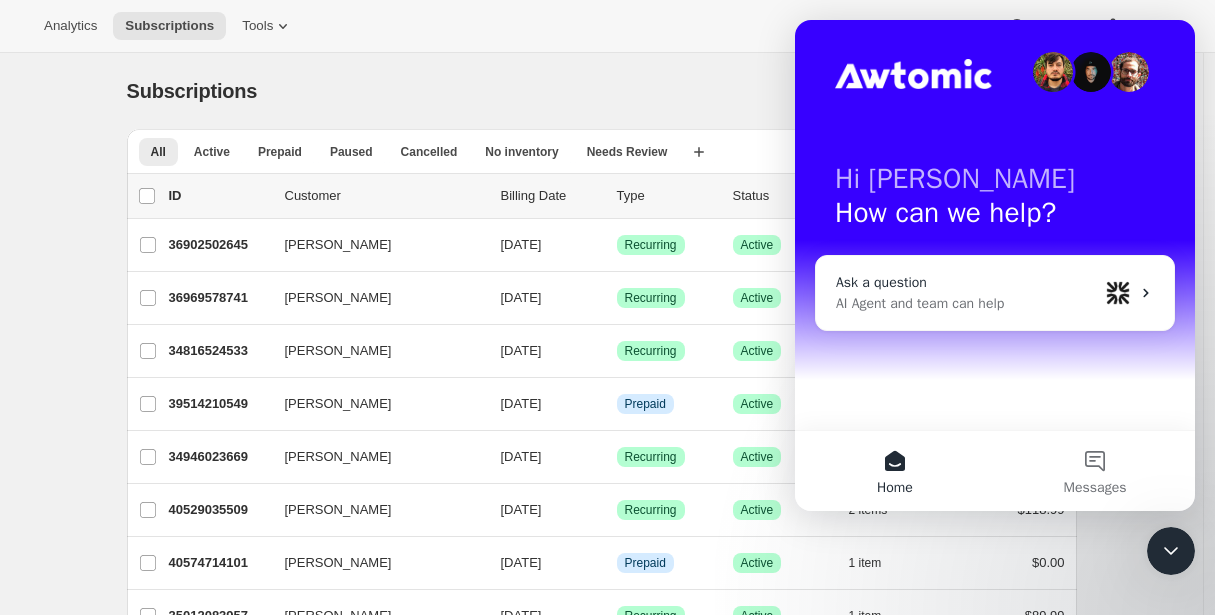 click on "AI Agent and team can help" at bounding box center [967, 303] 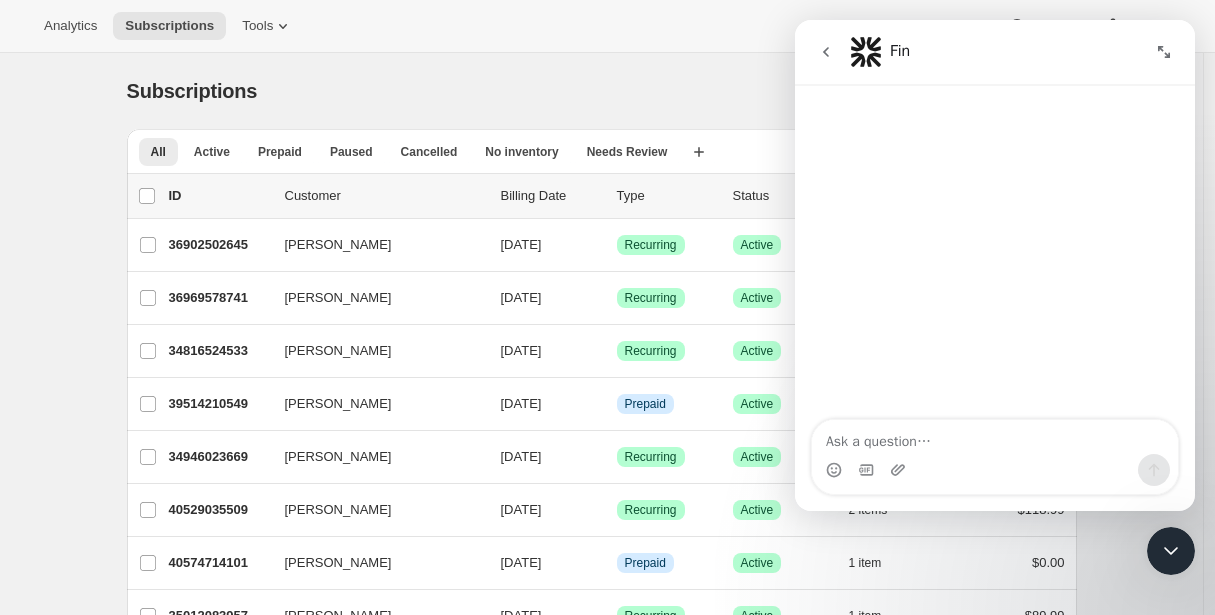 click at bounding box center (826, 52) 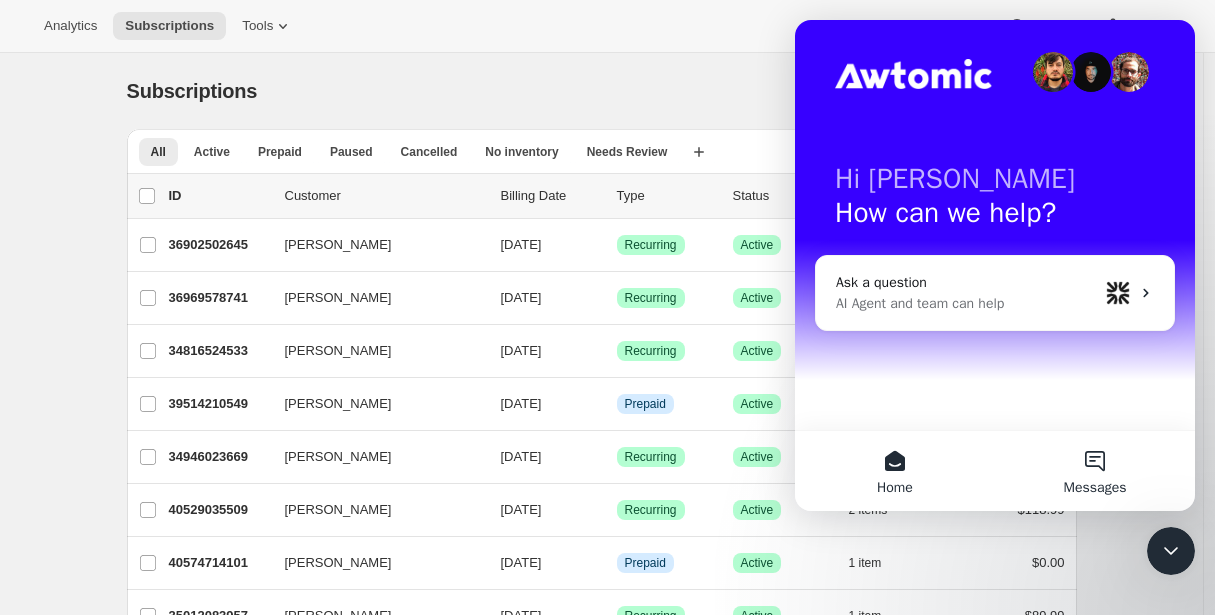 click on "Messages" at bounding box center (1095, 471) 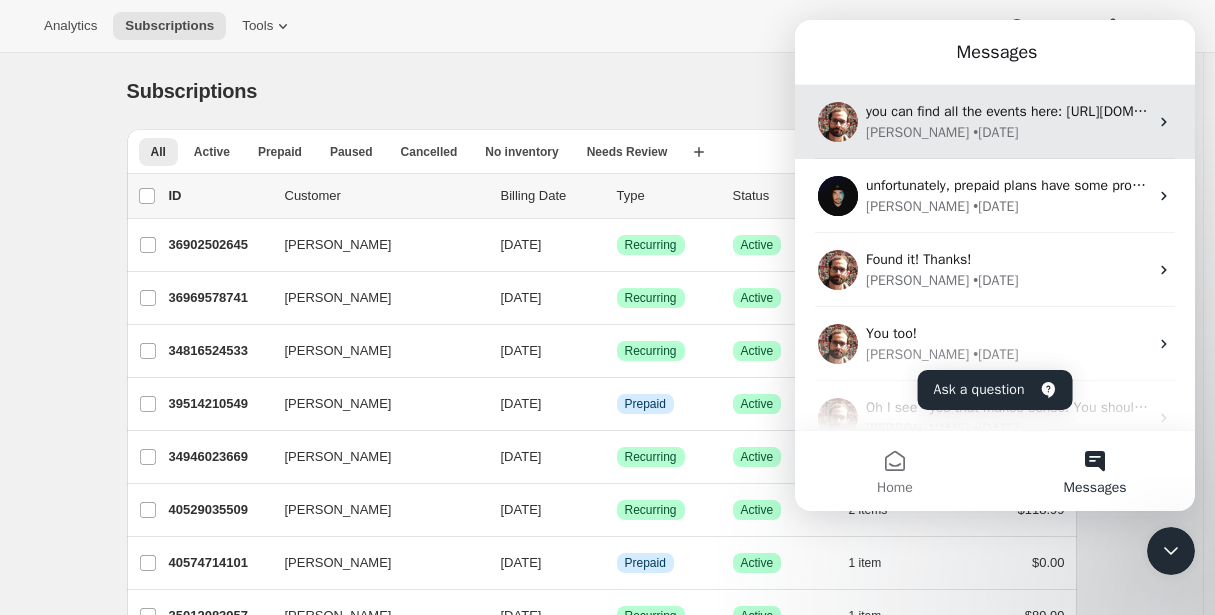 click on "you can find all the events here: [URL][DOMAIN_NAME]" at bounding box center [1007, 111] 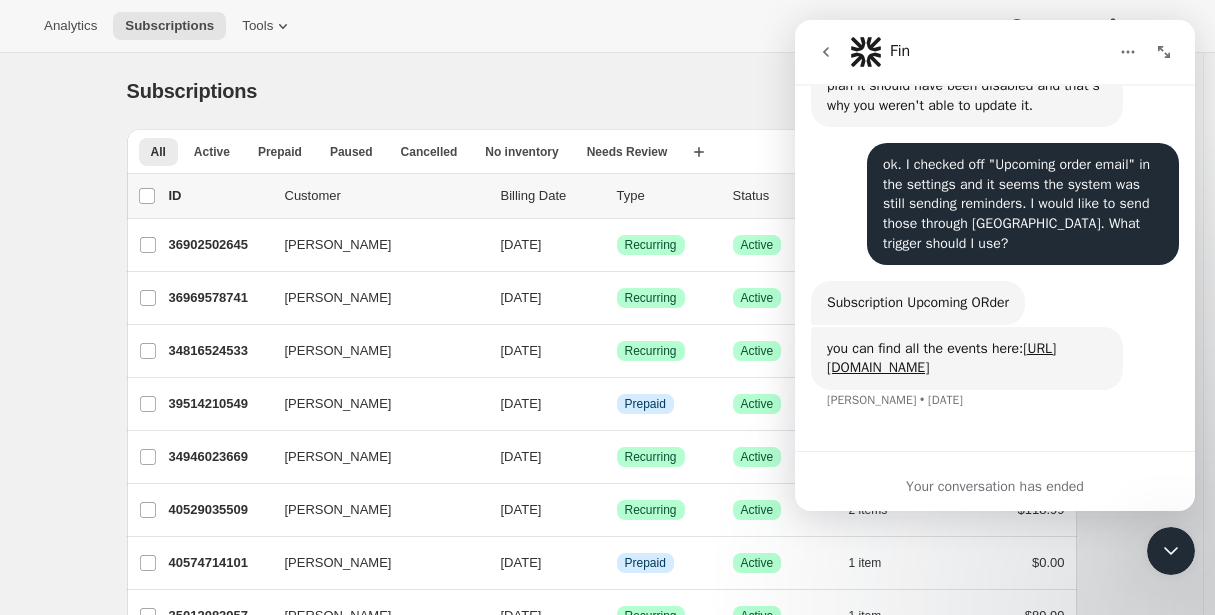 scroll, scrollTop: 2072, scrollLeft: 0, axis: vertical 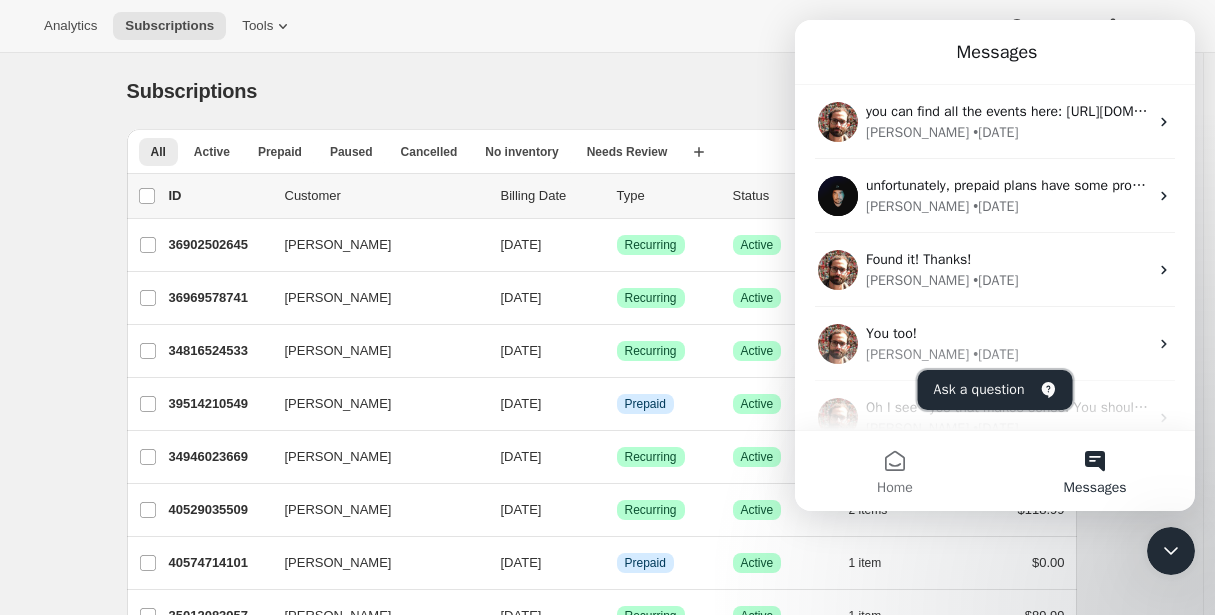 click on "Ask a question" at bounding box center [995, 390] 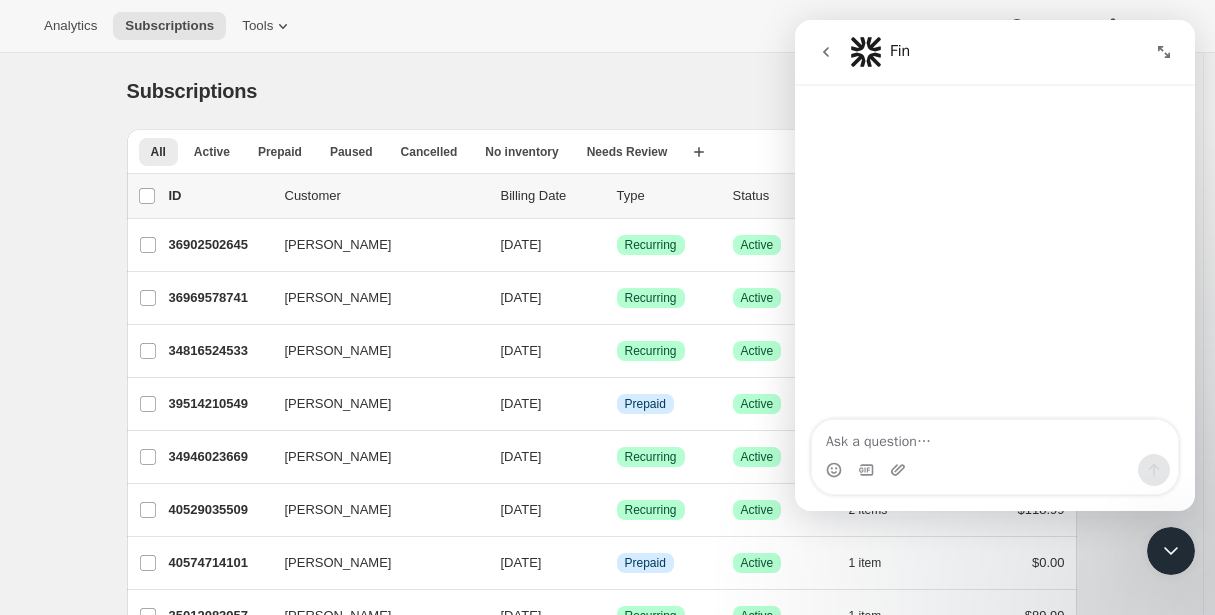 click at bounding box center (995, 437) 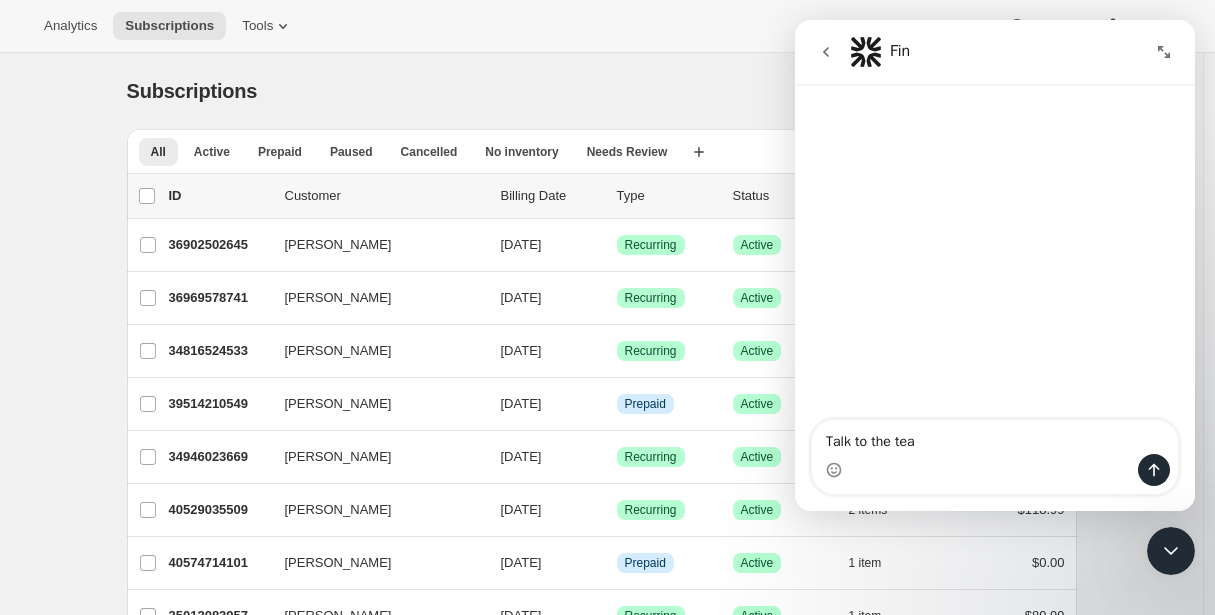 type on "Talk to the team" 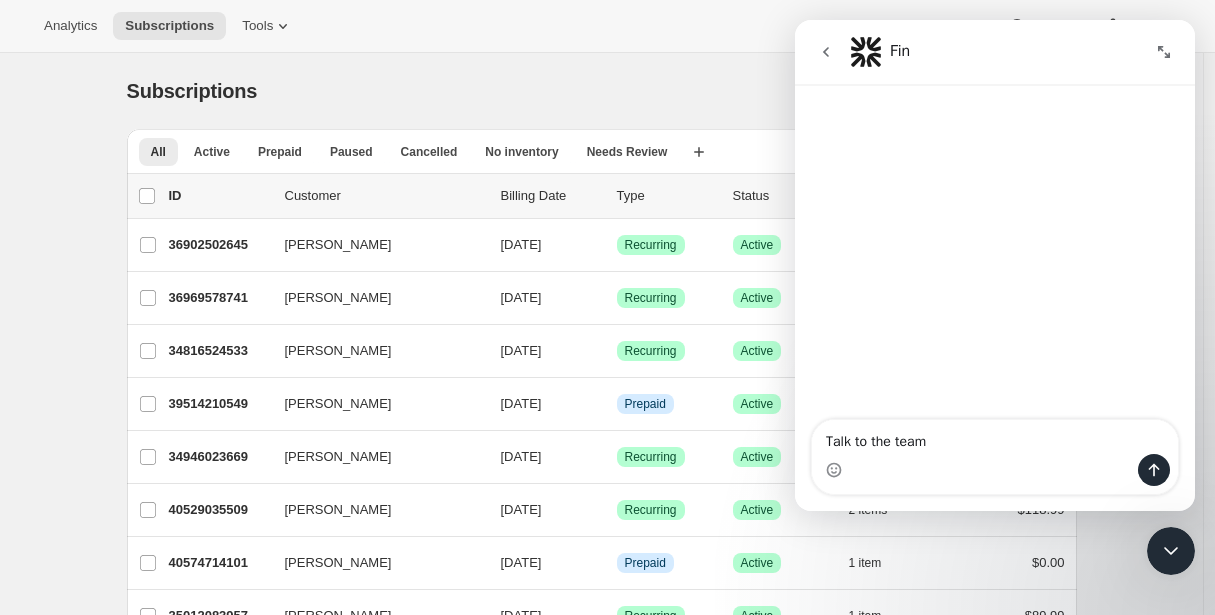 type 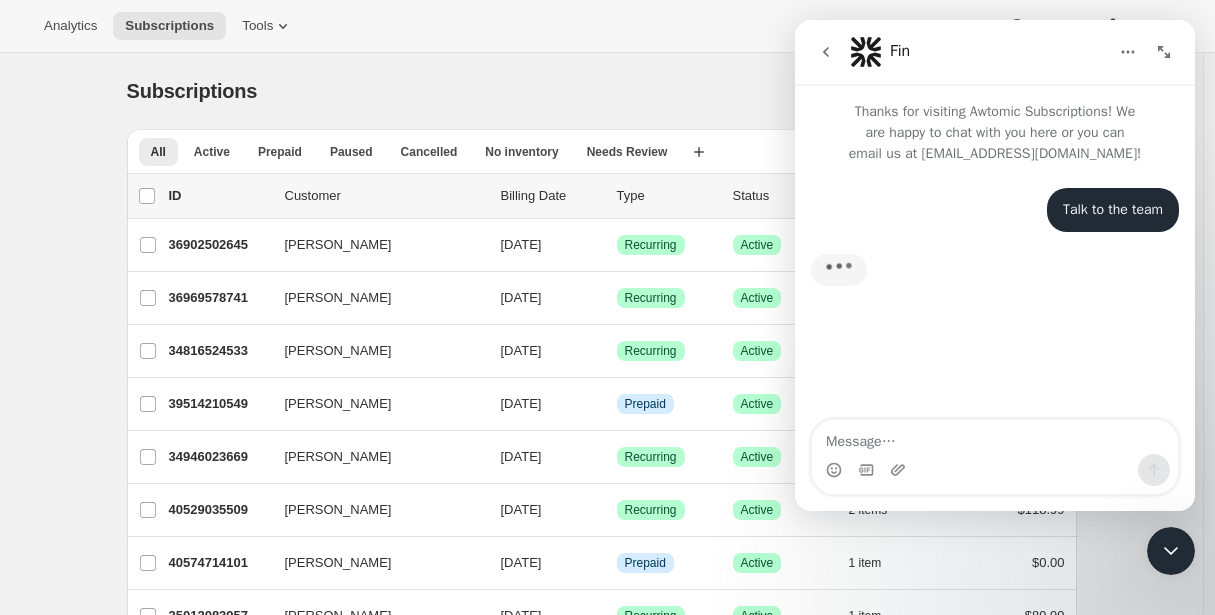 click at bounding box center [995, 437] 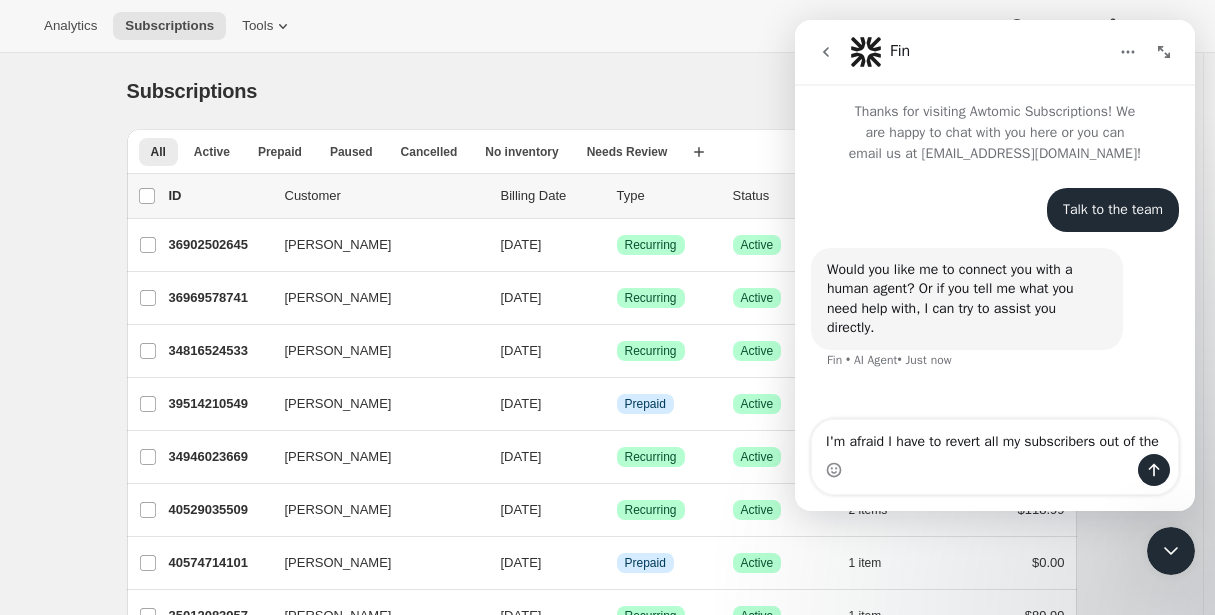 type on "I'm afraid I have to revert all my subscribers out of the" 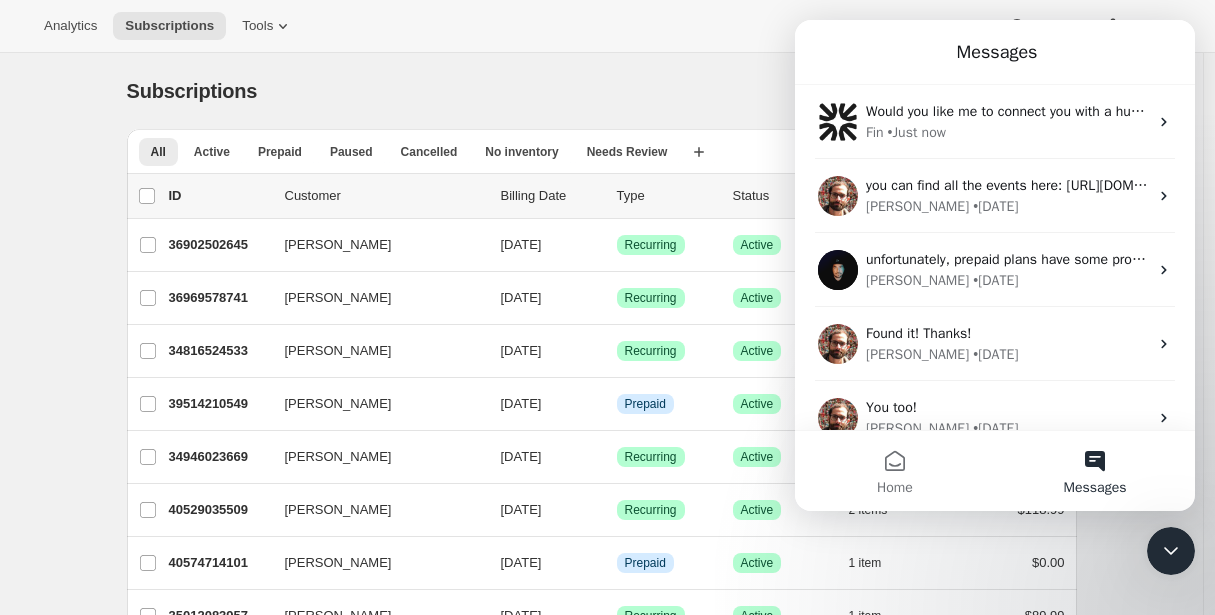 click on "Subscriptions. This page is ready Subscriptions Bulk updates More actions Bulk updates Export All Active Prepaid Paused Cancelled No inventory Needs Review More views All Active Prepaid Paused Cancelled No inventory Needs Review More views Create new view 0 selected Update next billing date Change status Showing 51 subscriptions Select all 51 subscriptions Showing 51 subscriptions Select Select all 51 subscriptions 0 selected list header ID Customer Billing Date Type Status Items Total [PERSON_NAME] 36902502645 [PERSON_NAME] [DATE] Success Recurring Success Active 1   item $89.99 [PERSON_NAME] 36969578741 [PERSON_NAME] [DATE] Success Recurring Success Active 1   item $89.99 [PERSON_NAME] 34816524533 [PERSON_NAME] [DATE] Success Recurring Success Active 1   item $89.99 [PERSON_NAME] 39514210549 [PERSON_NAME] [DATE] Info Prepaid Success Active 1   item $0.00 [PERSON_NAME] 34946023669 [PERSON_NAME] [DATE] Success Recurring Success Active 1   item $89.99 [PERSON_NAME] 40529035509 2" at bounding box center (601, 1516) 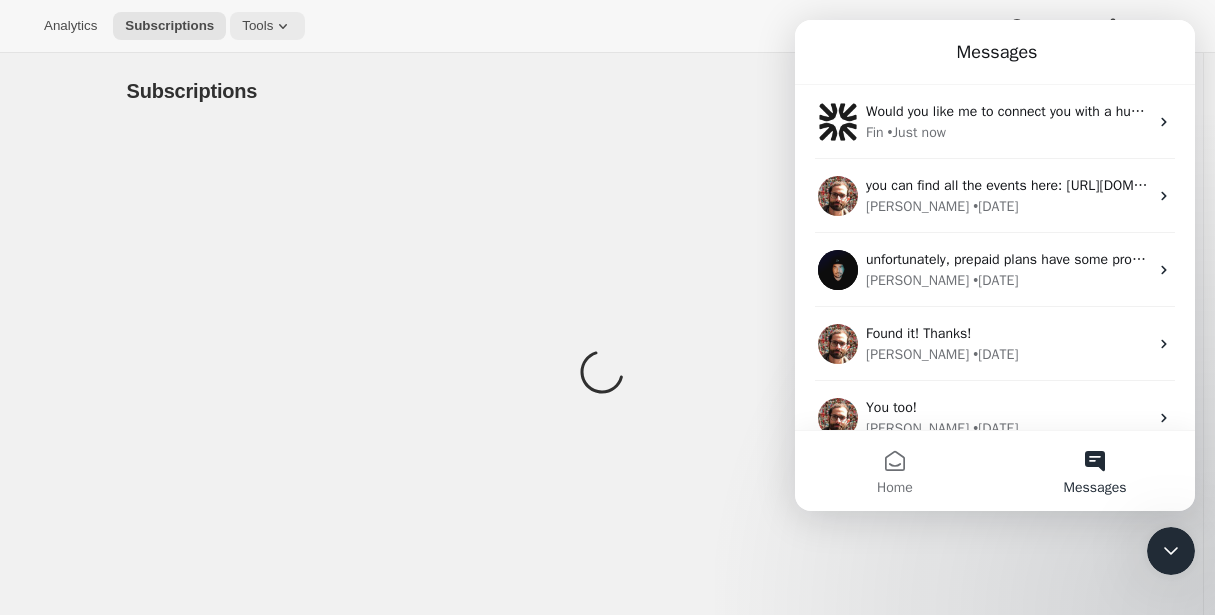 click on "Tools" at bounding box center [257, 26] 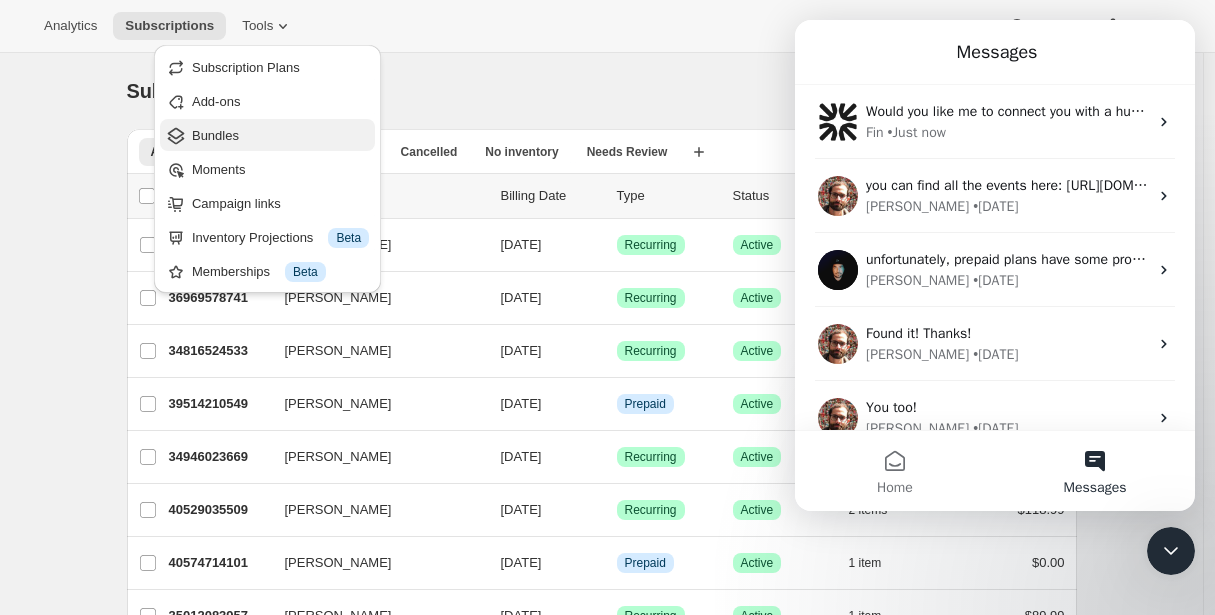 click on "Bundles" at bounding box center (215, 135) 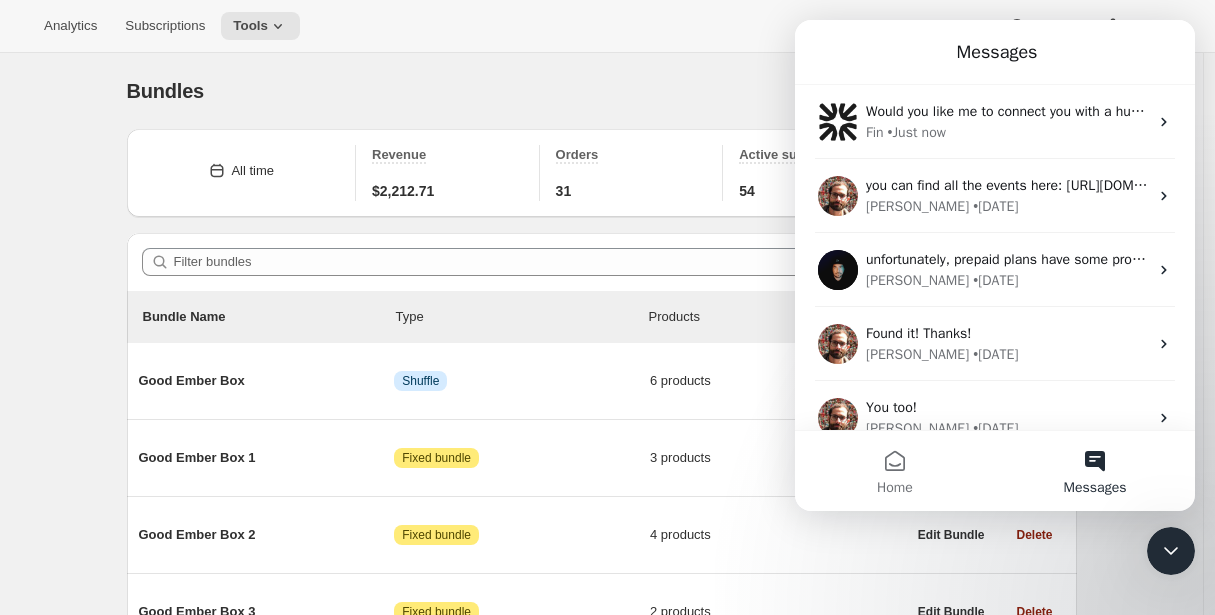 click 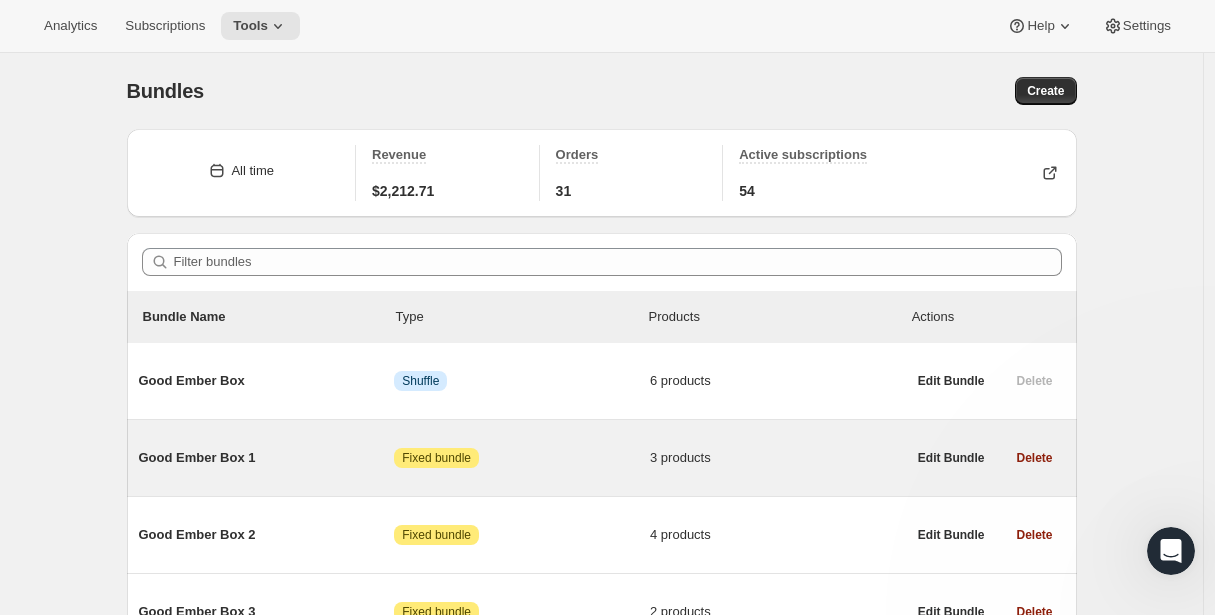 scroll, scrollTop: 0, scrollLeft: 0, axis: both 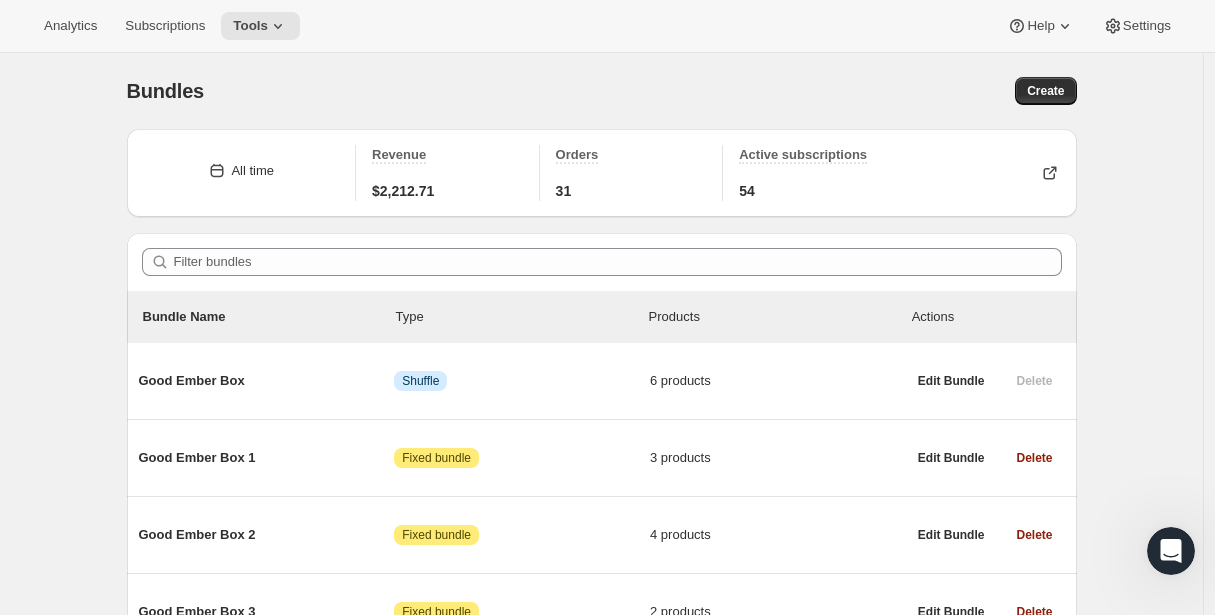 click on "Bundles. This page is ready Bundles Create All time Revenue $2,212.71 Orders 31 Active subscriptions 54 Filter bundles Bundle Name Type Products Actions Good Ember Box Info Shuffle 6 products Edit Bundle Delete Good Ember Box 1 Attention Fixed bundle 3 products Edit Bundle Delete Good Ember Box 2 Attention Fixed bundle 4 products Edit Bundle Delete Good Ember Box 3 Attention Fixed bundle 2 products Edit Bundle Delete Good Ember Box 4 Attention Fixed bundle 2 products Edit Bundle Delete Good Ember Box 5 Attention Fixed bundle 3 products Edit Bundle Delete Good Ember Box 6 Attention Fixed bundle 2 products Edit Bundle Delete Learn more about   Creating and Managing Bundles" at bounding box center [601, 505] 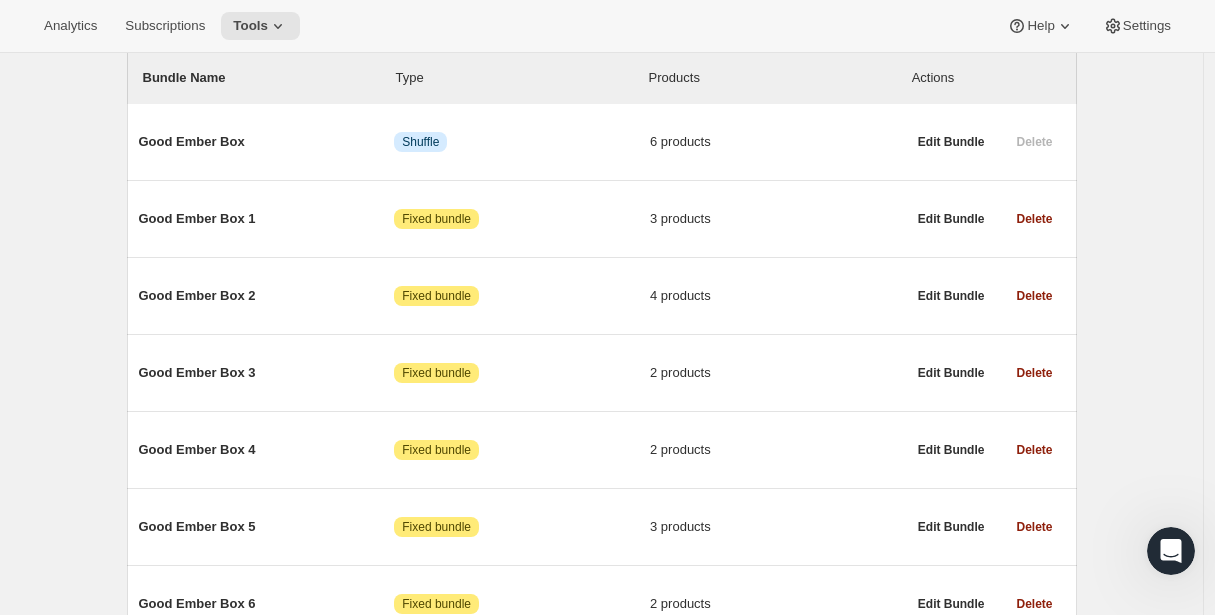 scroll, scrollTop: 240, scrollLeft: 0, axis: vertical 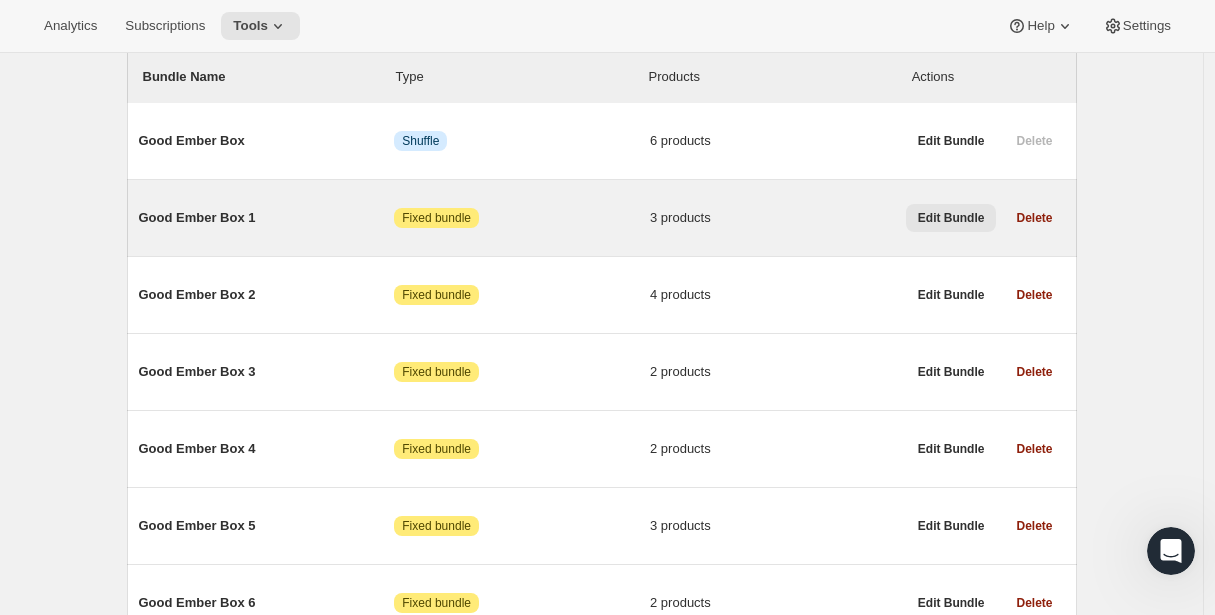 click on "Edit Bundle" at bounding box center (951, 218) 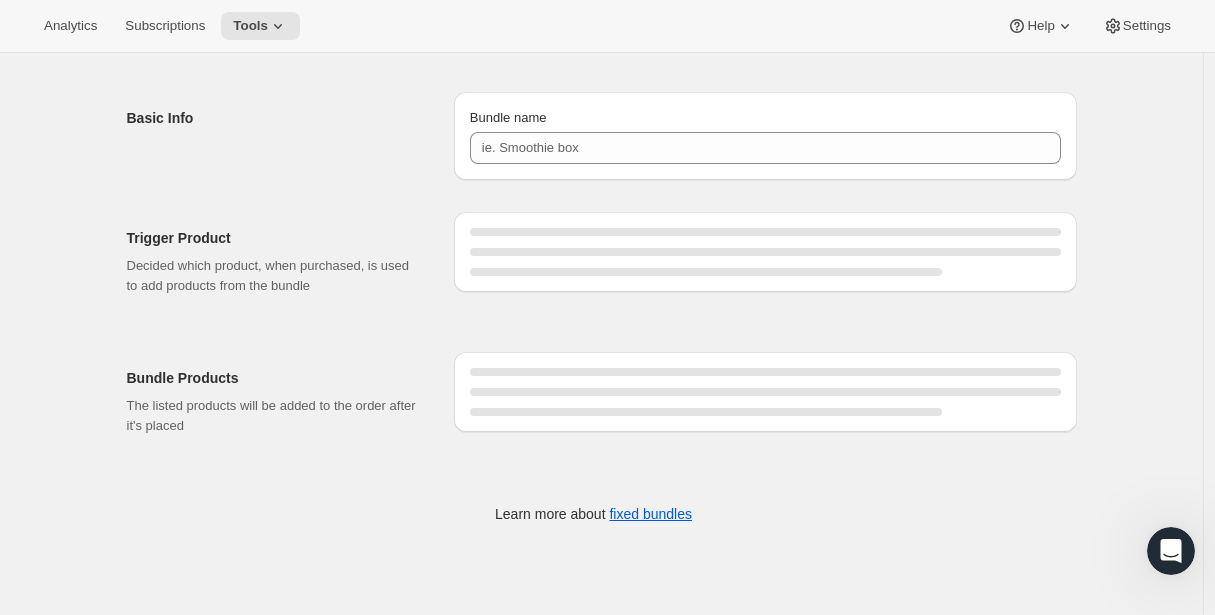 scroll, scrollTop: 0, scrollLeft: 0, axis: both 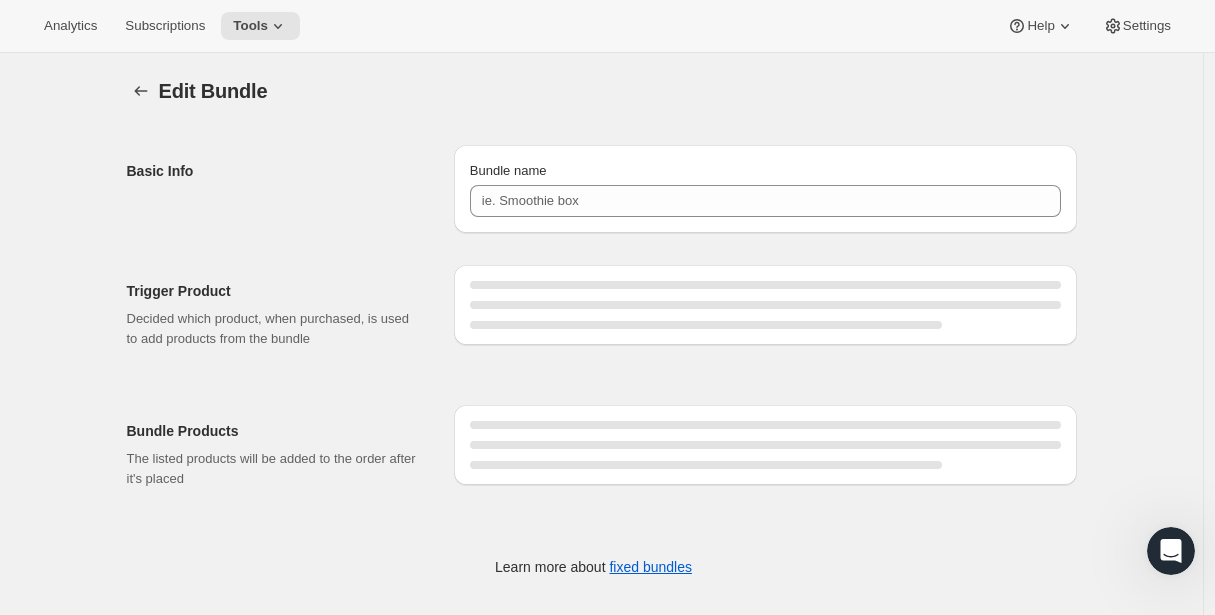 type on "Good Ember Box 1" 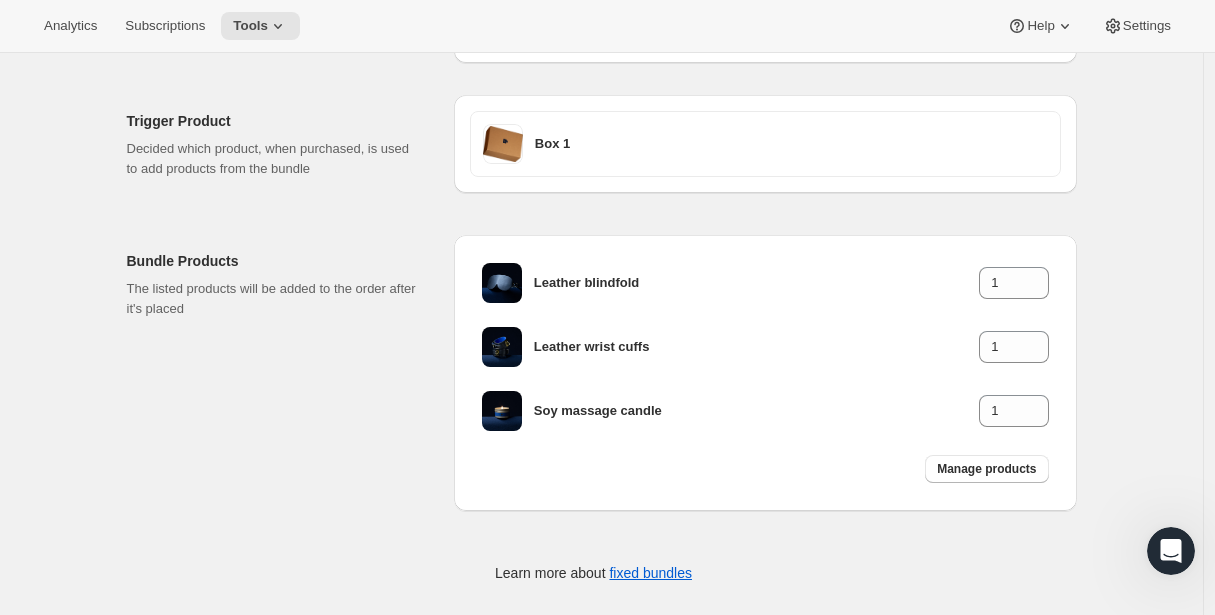 scroll, scrollTop: 171, scrollLeft: 0, axis: vertical 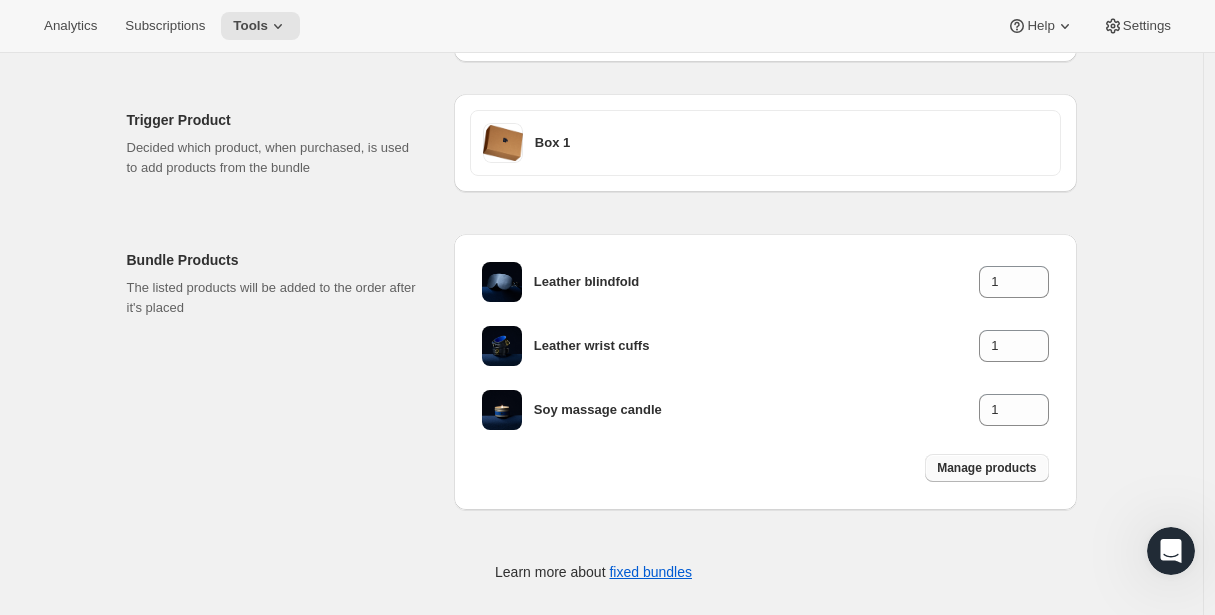 click on "Manage products" at bounding box center (986, 468) 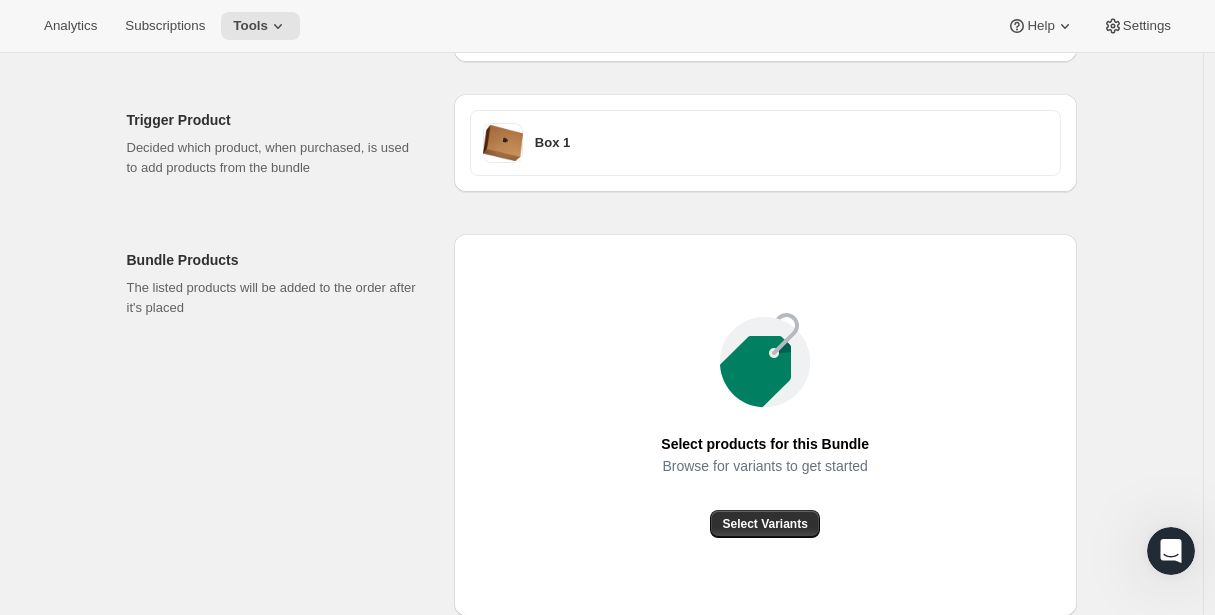 click on "Bundle Products The listed products will be added to the order after it's placed" at bounding box center [282, 425] 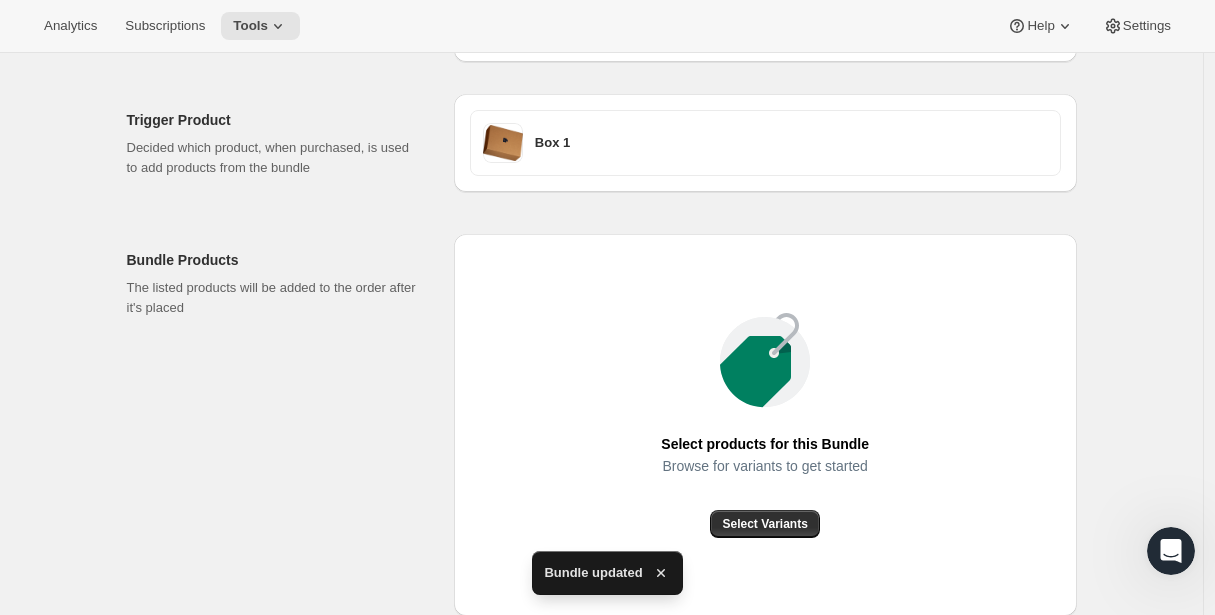 scroll, scrollTop: 0, scrollLeft: 0, axis: both 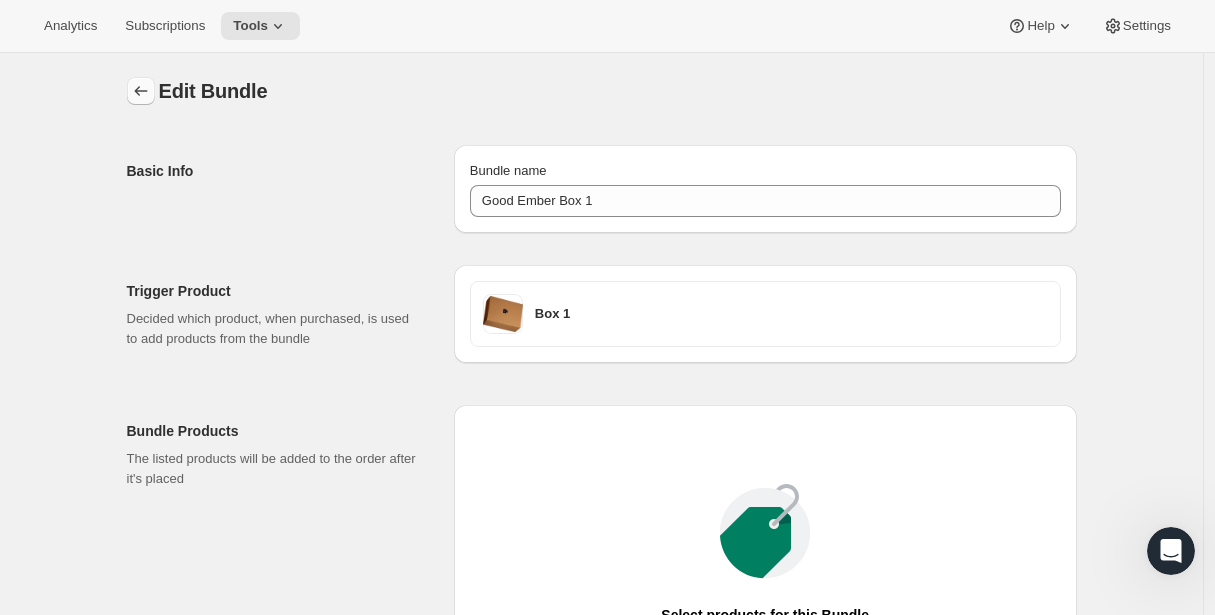 click at bounding box center [141, 91] 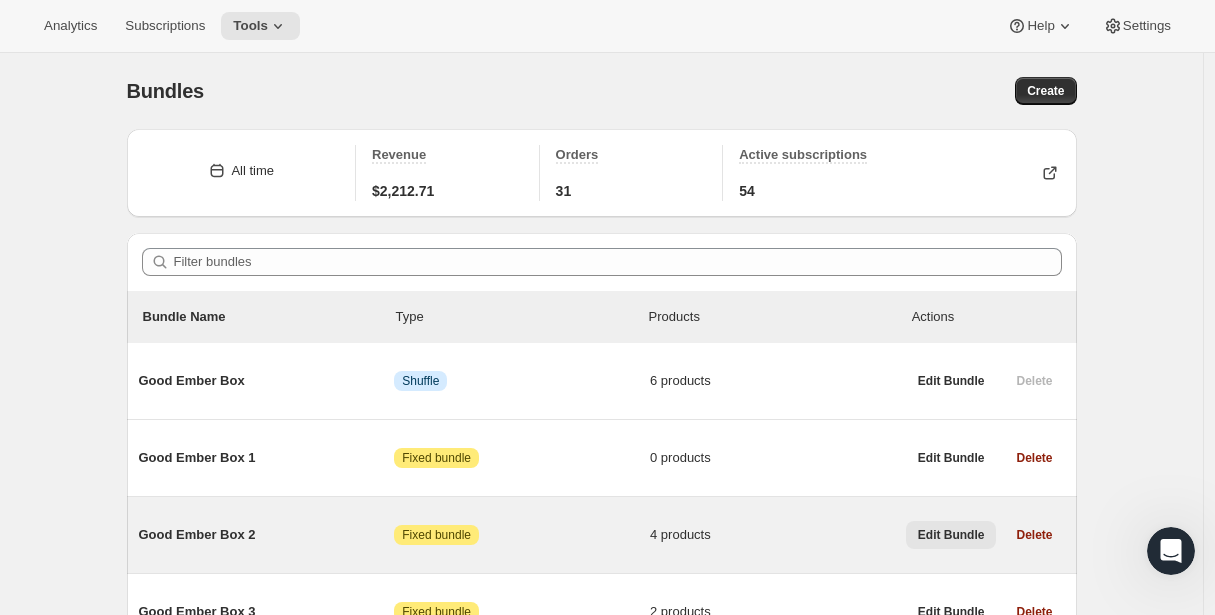 click on "Edit Bundle" at bounding box center (951, 535) 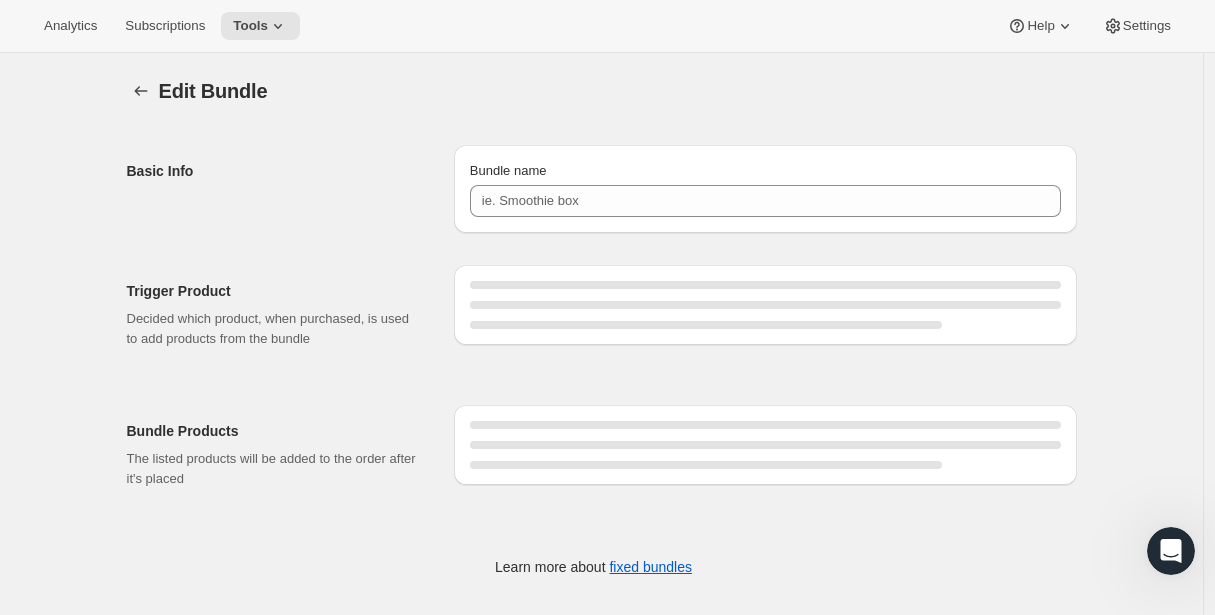 type on "Good Ember Box 2" 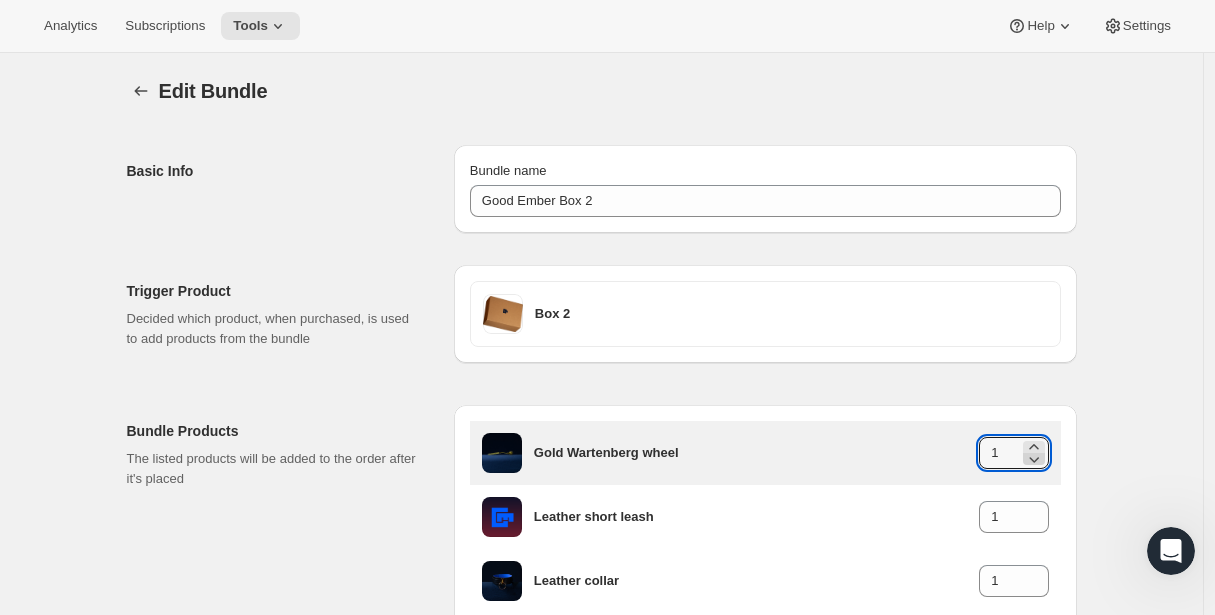 click 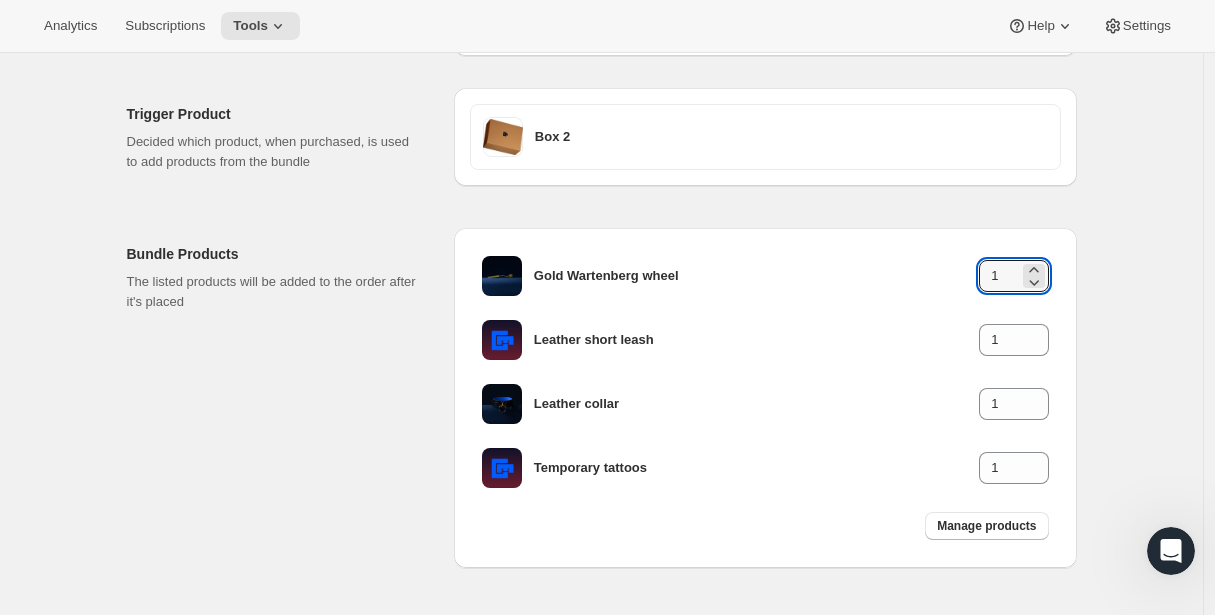 scroll, scrollTop: 178, scrollLeft: 0, axis: vertical 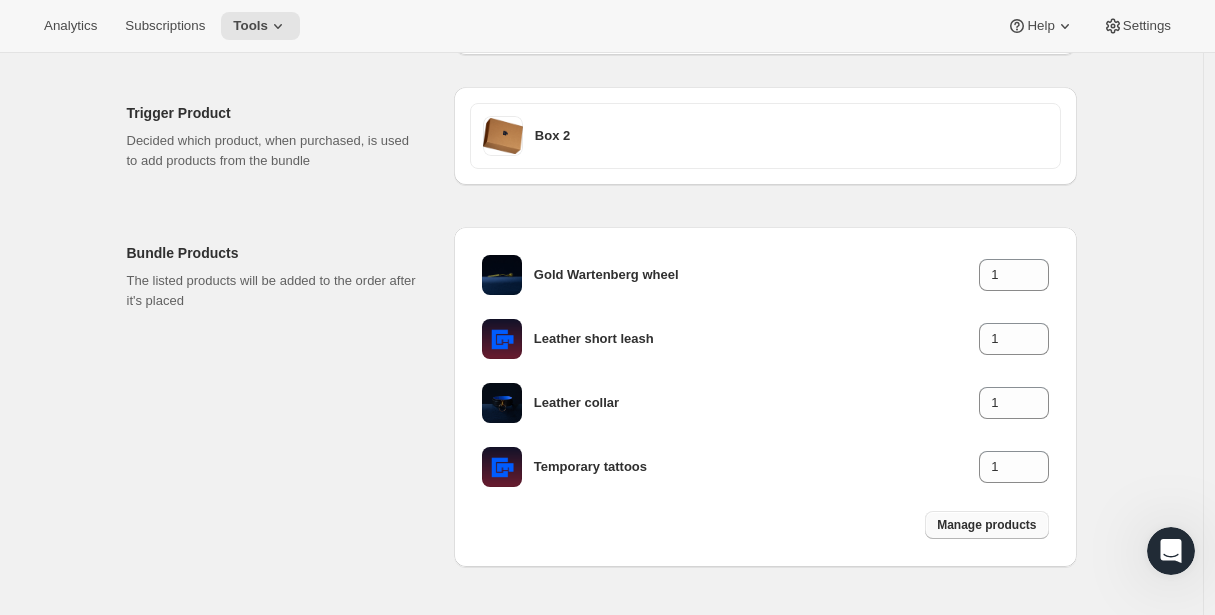 click on "Manage products" at bounding box center (986, 525) 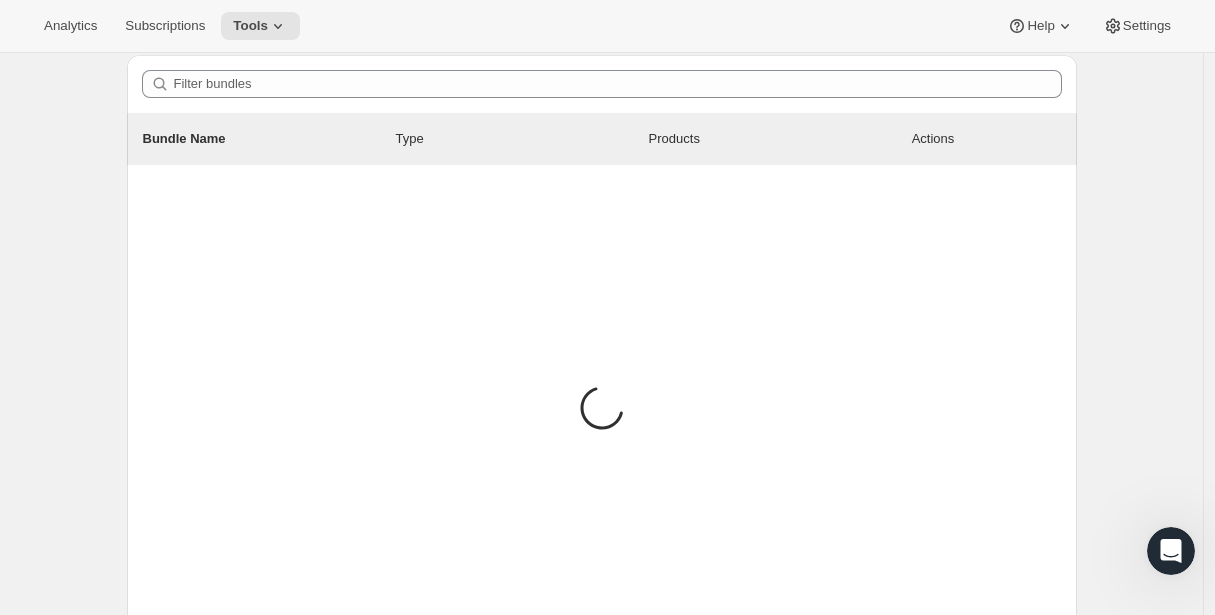 scroll, scrollTop: 0, scrollLeft: 0, axis: both 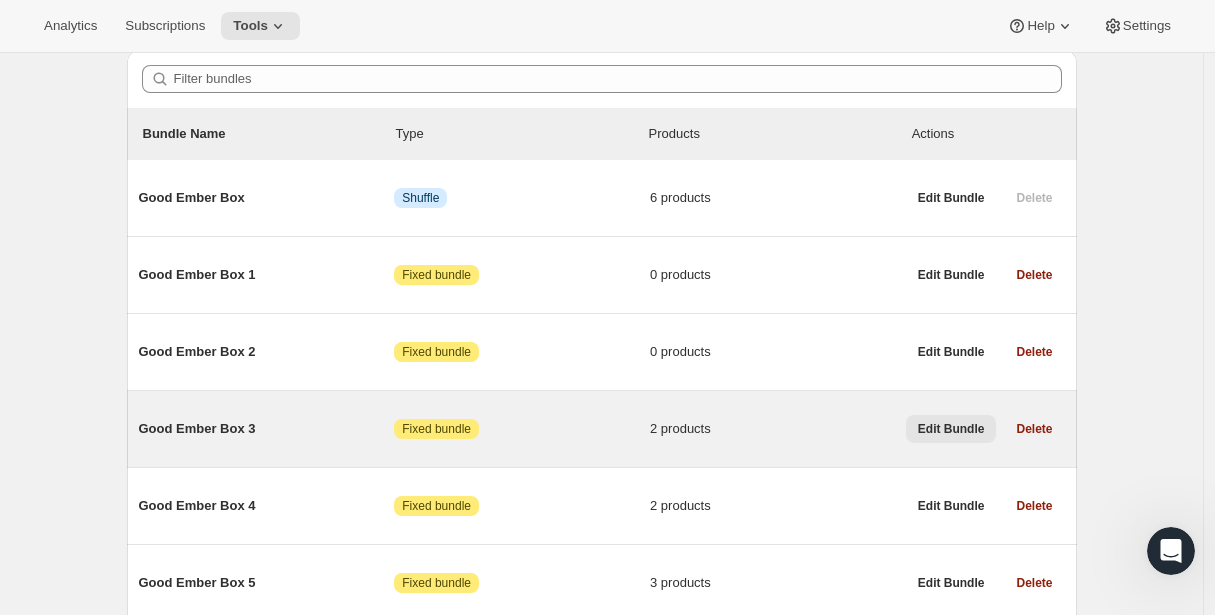 click on "Edit Bundle" at bounding box center [951, 429] 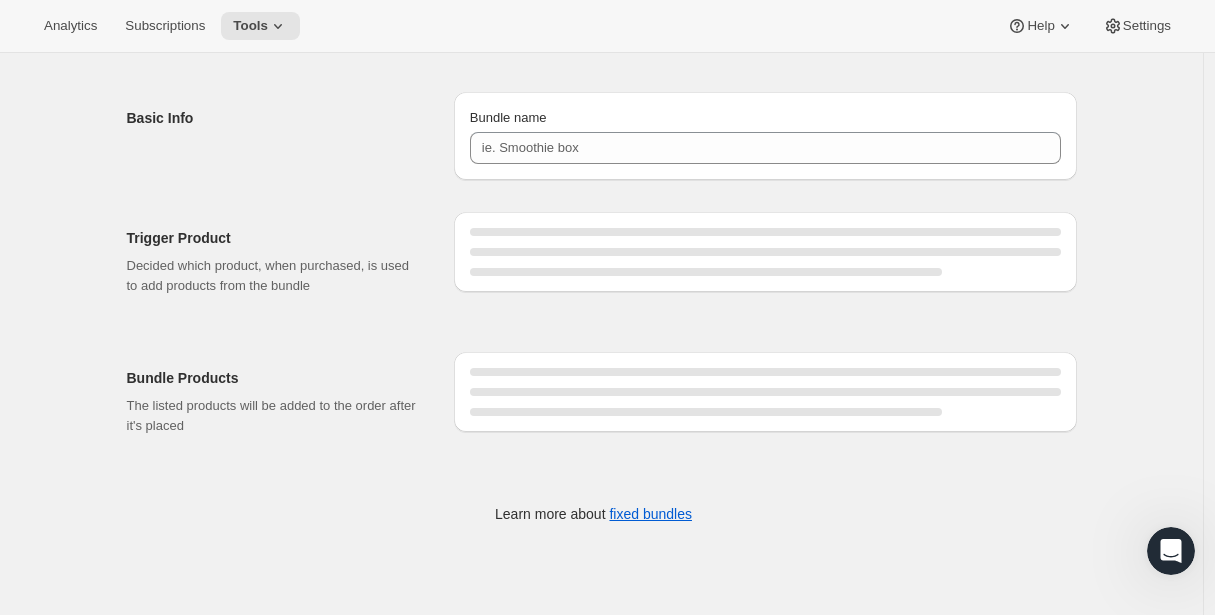 scroll, scrollTop: 0, scrollLeft: 0, axis: both 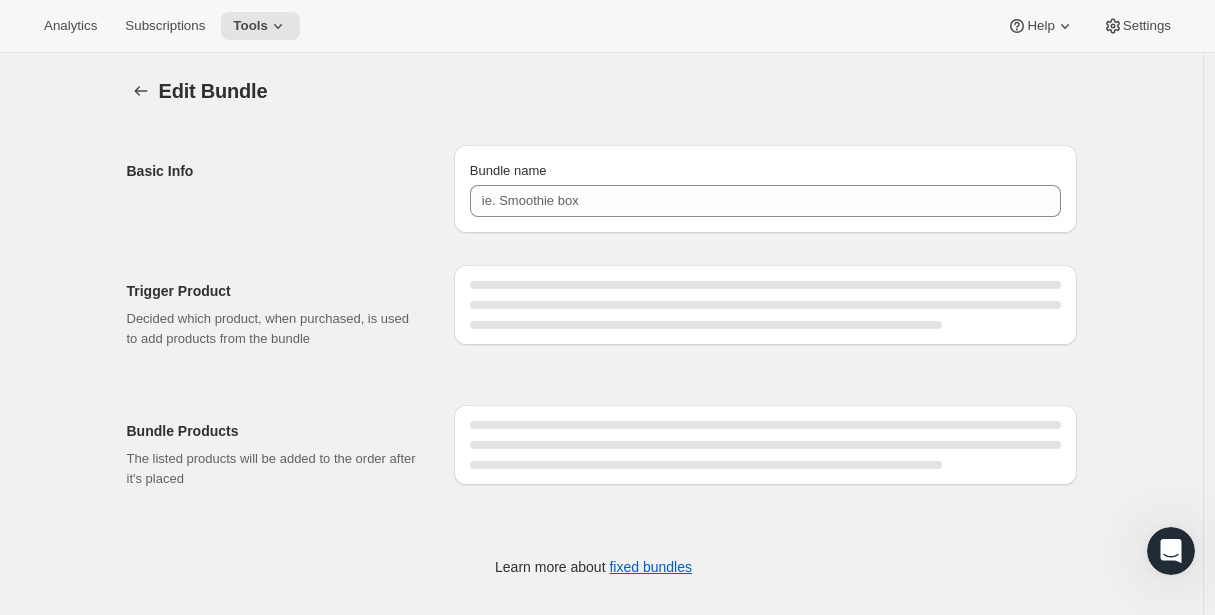 type on "Good Ember Box 3" 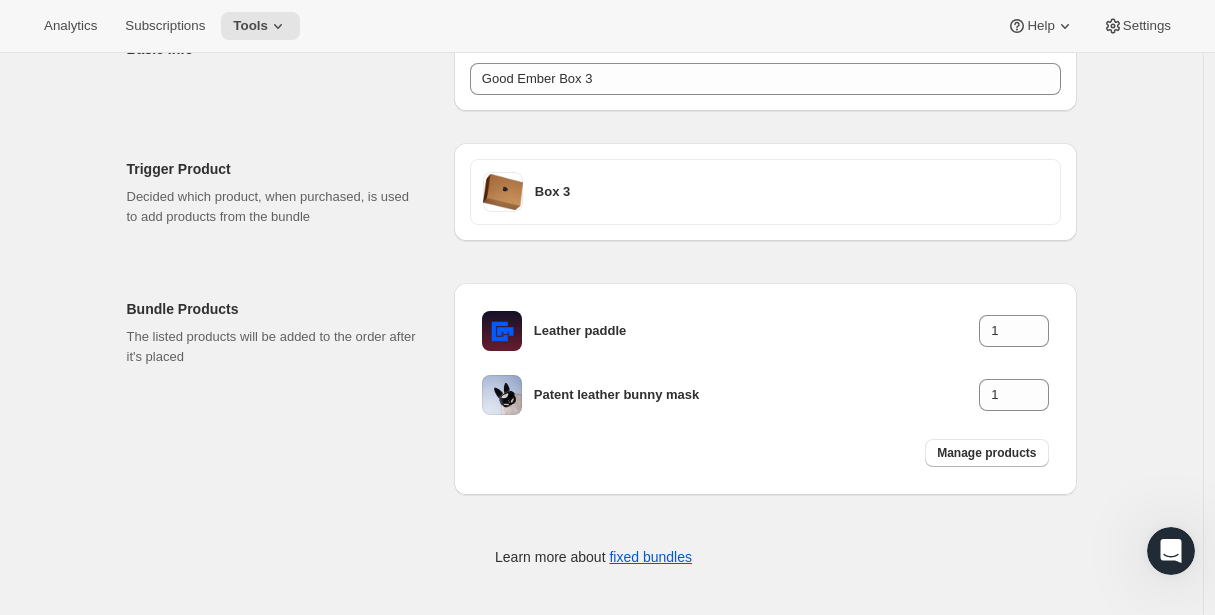 scroll, scrollTop: 124, scrollLeft: 0, axis: vertical 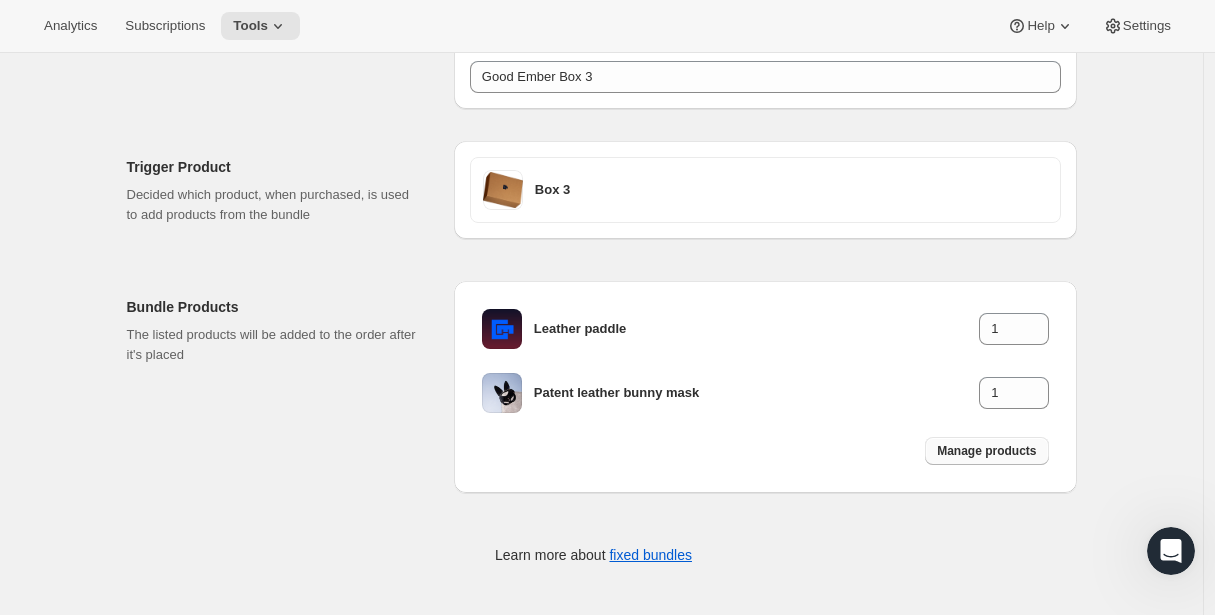 click on "Manage products" at bounding box center [986, 451] 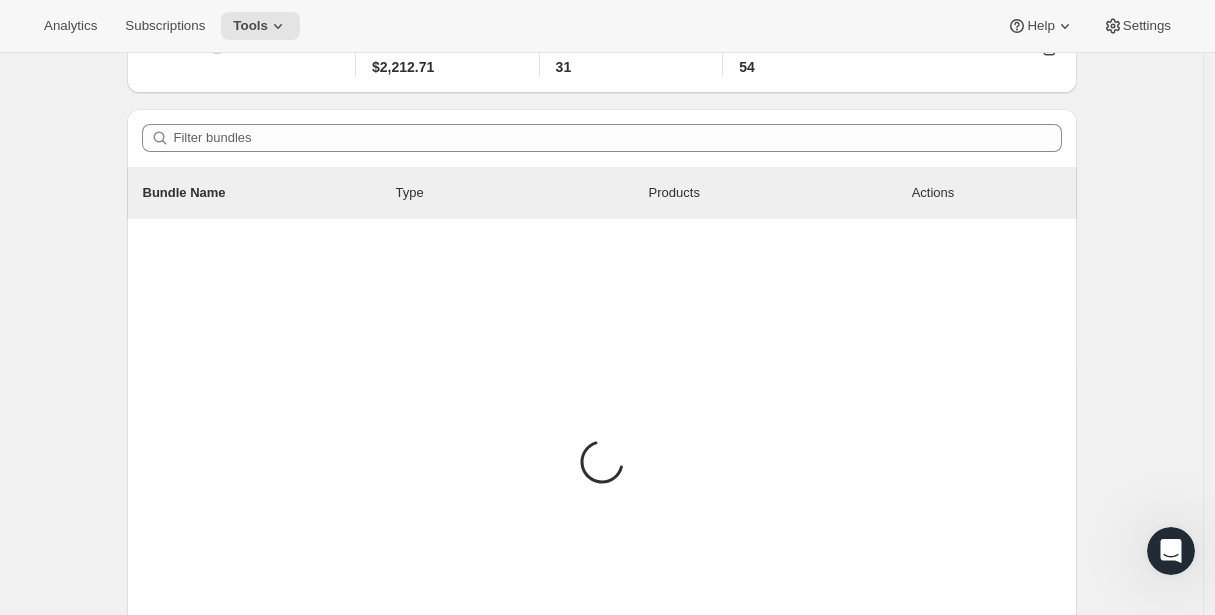 scroll, scrollTop: 0, scrollLeft: 0, axis: both 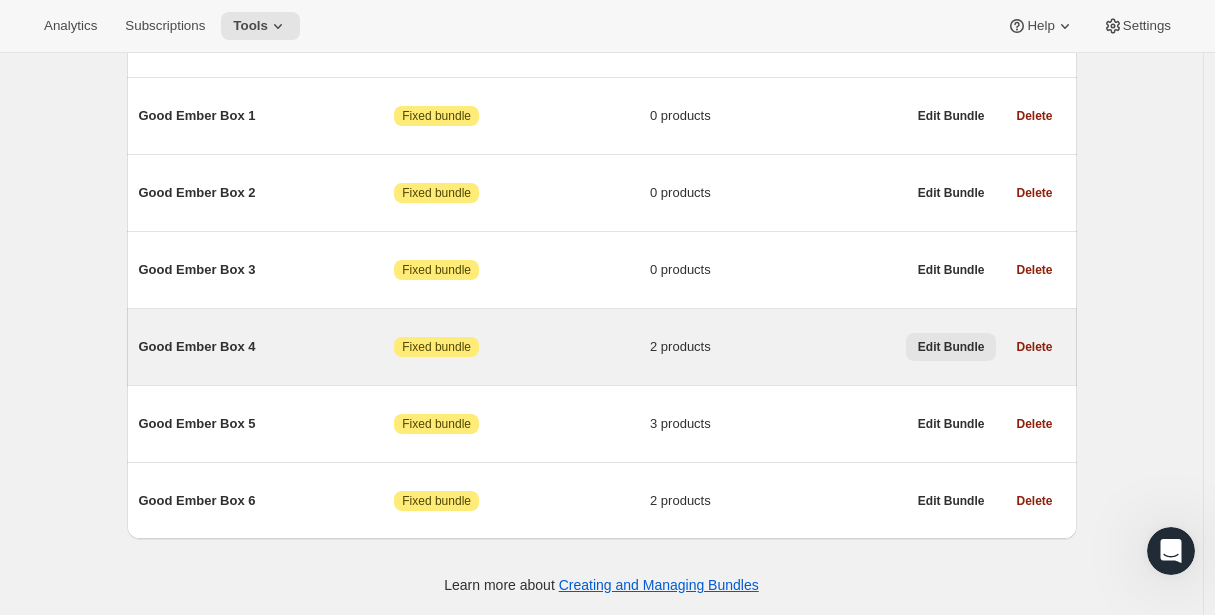 click on "Edit Bundle" at bounding box center (951, 347) 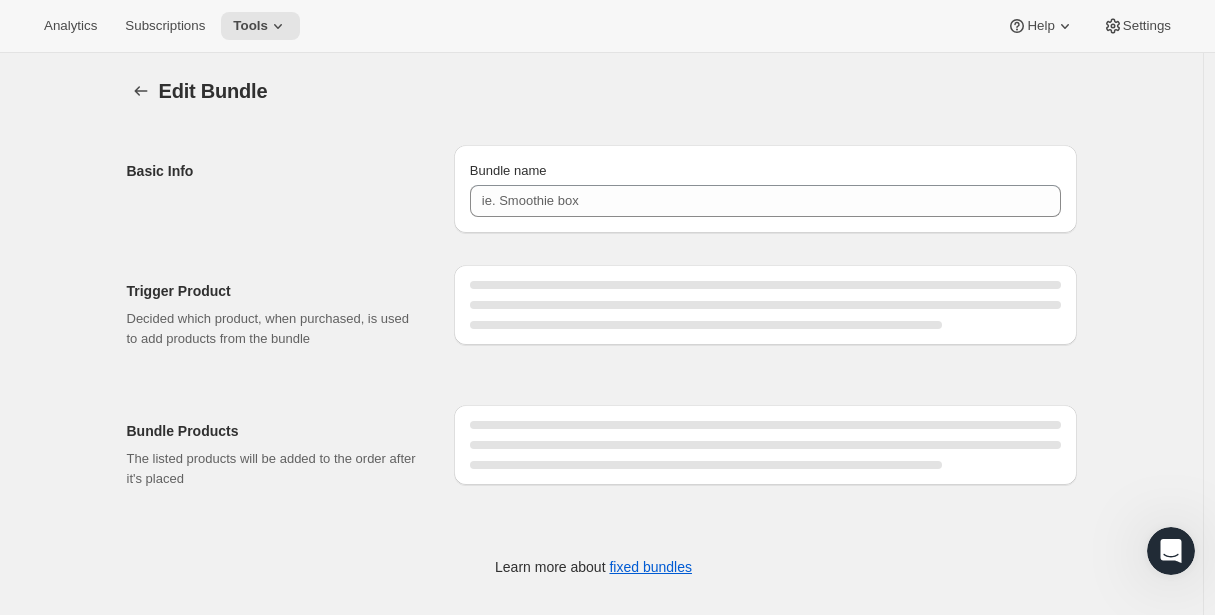 type on "Good Ember Box 4" 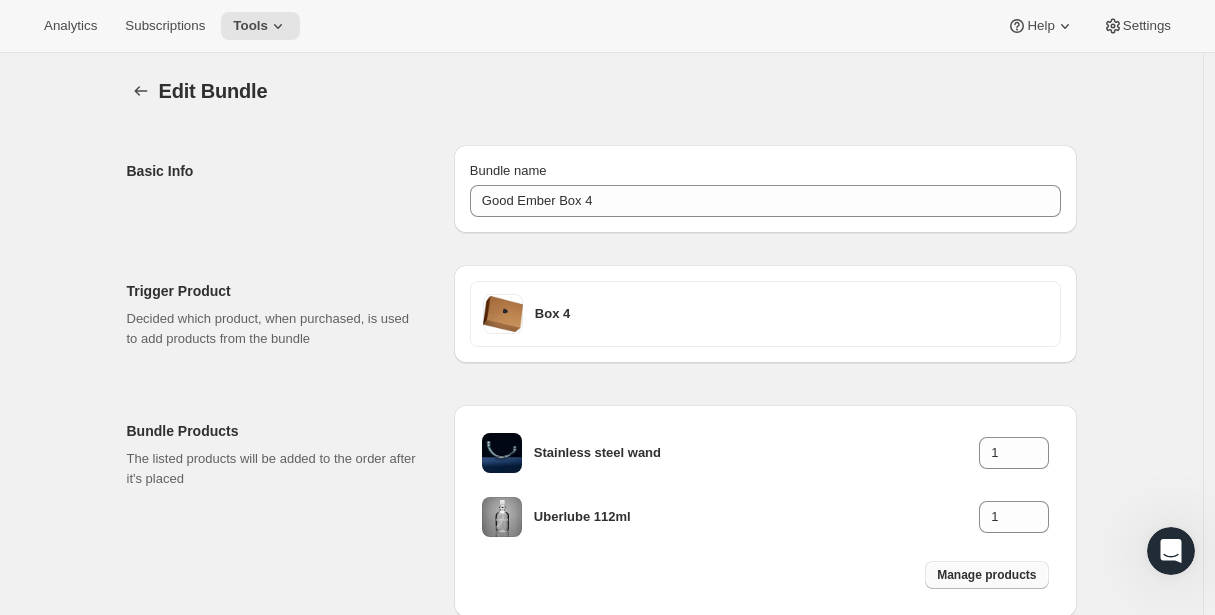 click on "Manage products" at bounding box center [986, 575] 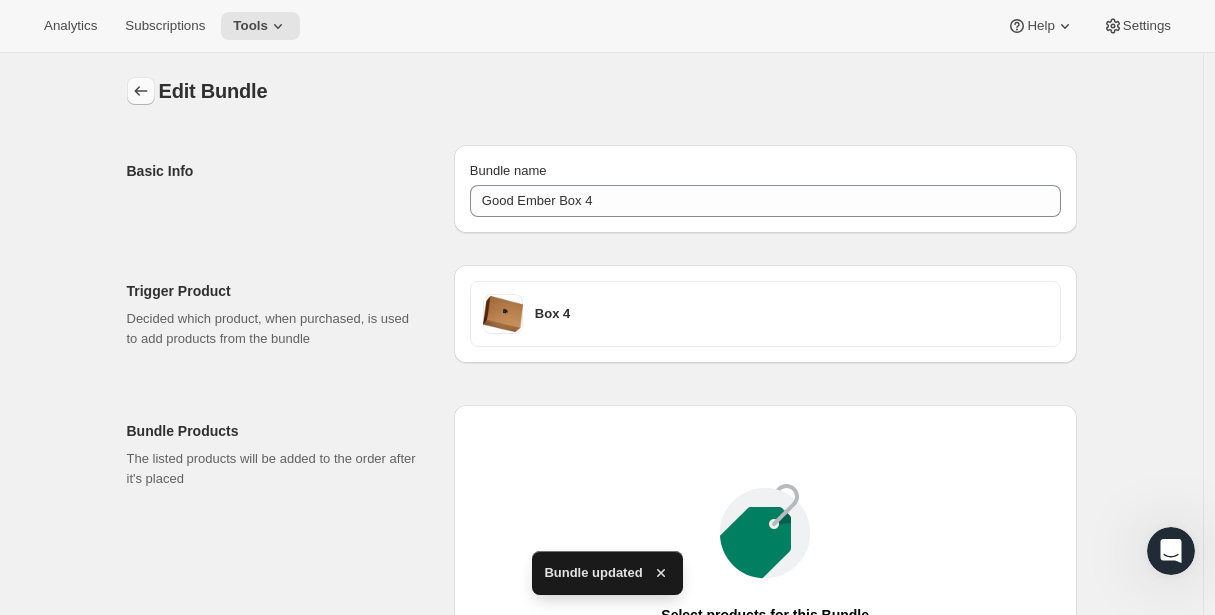 click 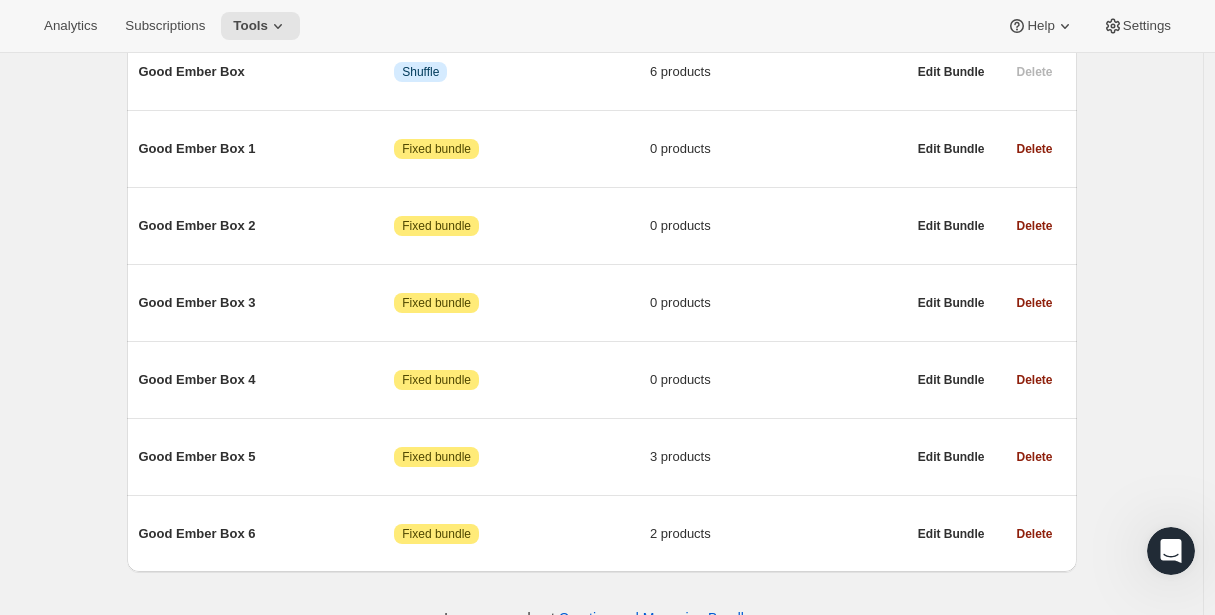 scroll, scrollTop: 310, scrollLeft: 0, axis: vertical 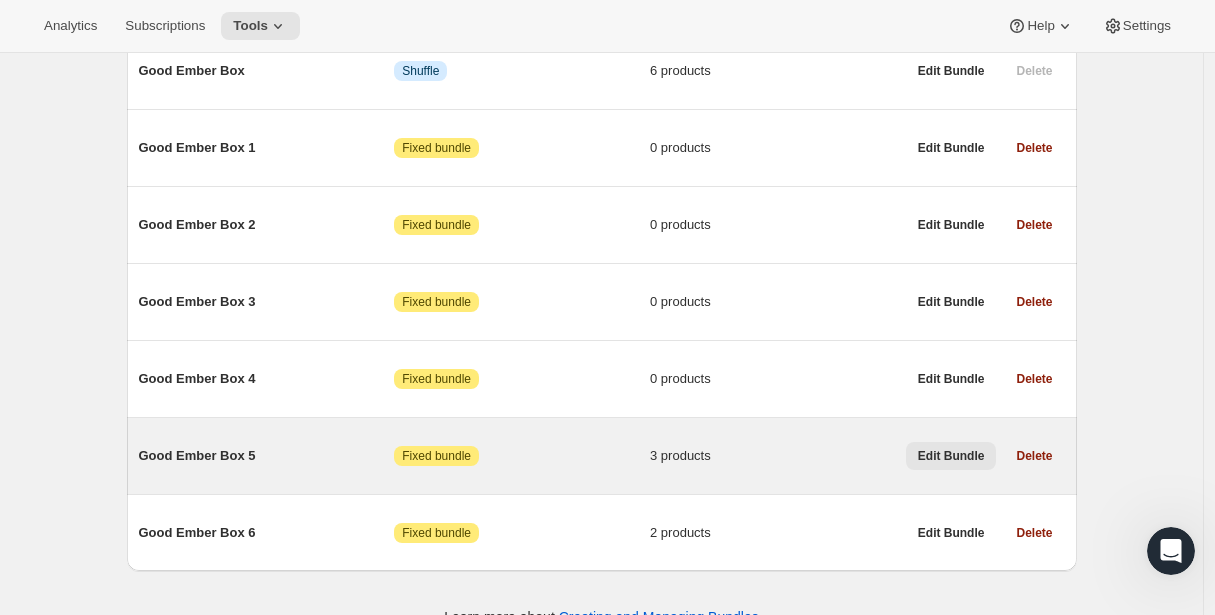 click on "Edit Bundle" at bounding box center (951, 456) 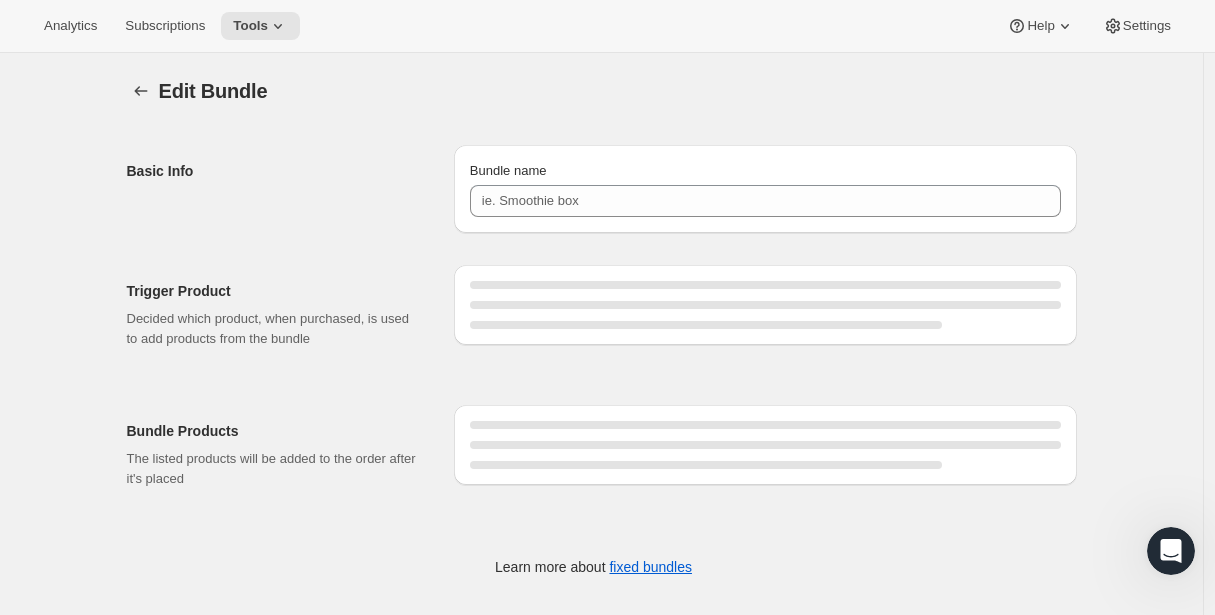 type on "Good Ember Box 5" 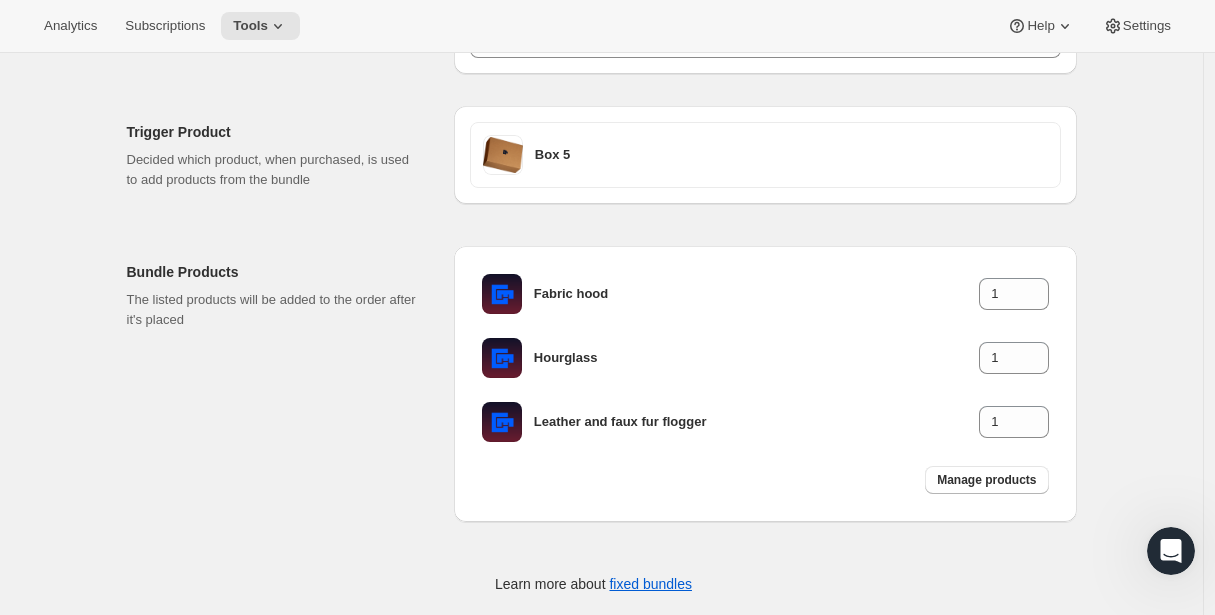 scroll, scrollTop: 188, scrollLeft: 0, axis: vertical 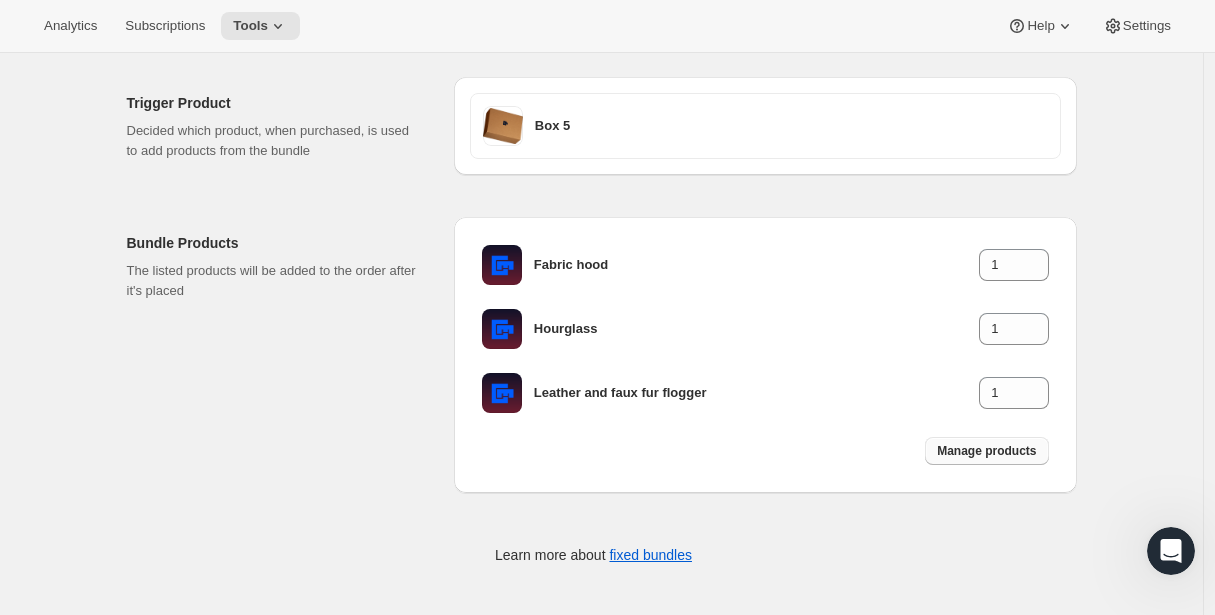 click on "Manage products" at bounding box center (986, 451) 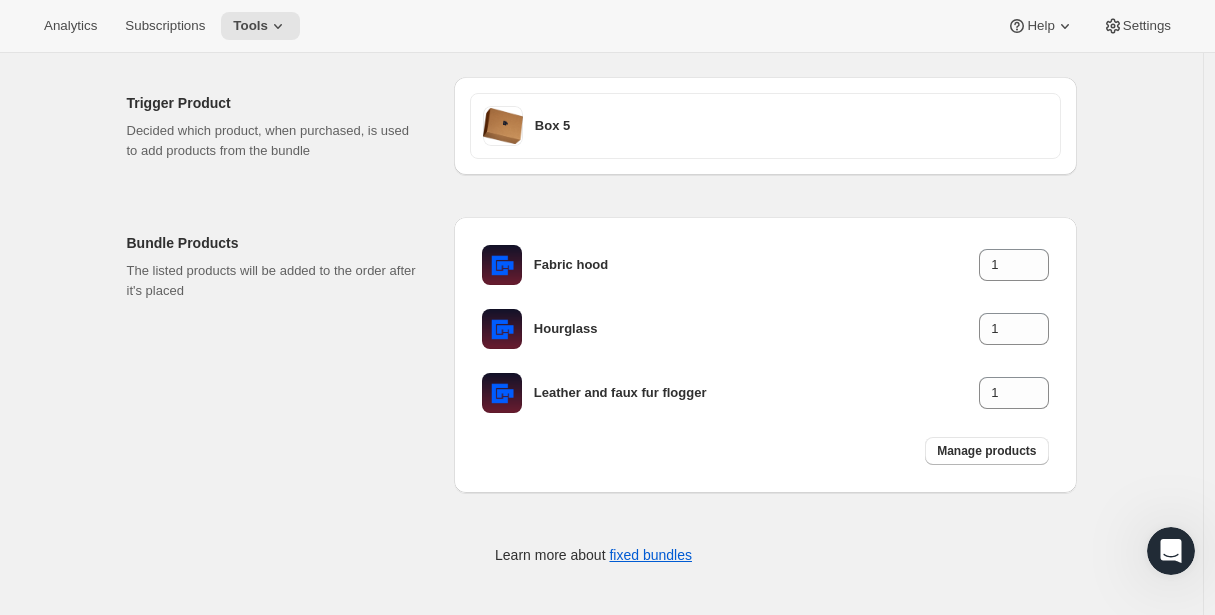 scroll, scrollTop: 124, scrollLeft: 0, axis: vertical 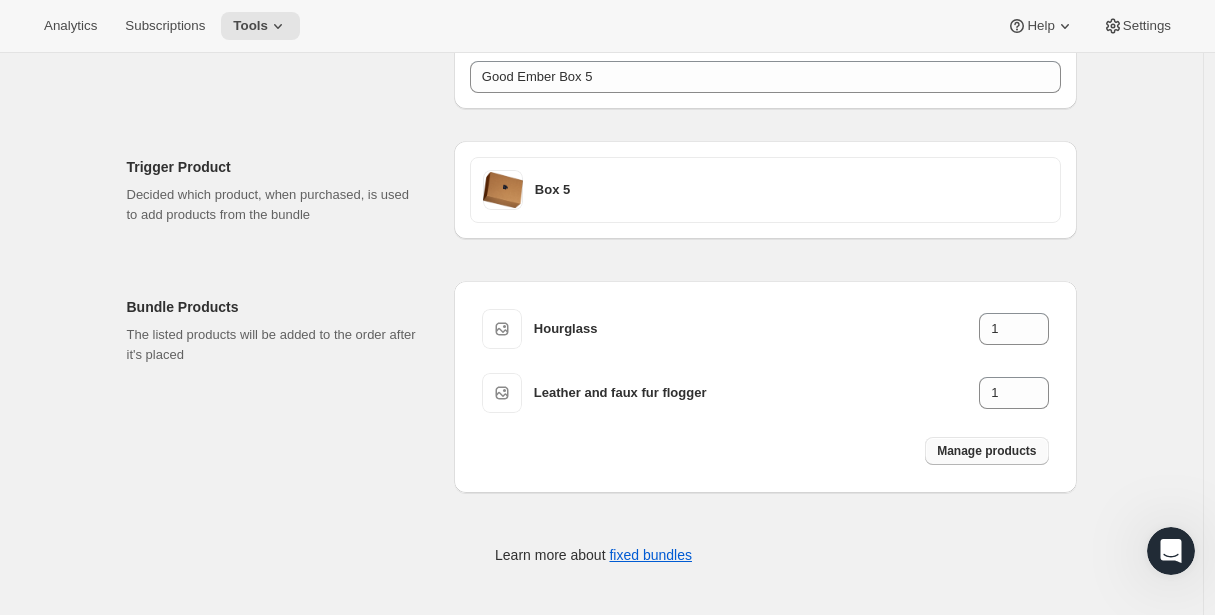 click on "Manage products" at bounding box center (986, 451) 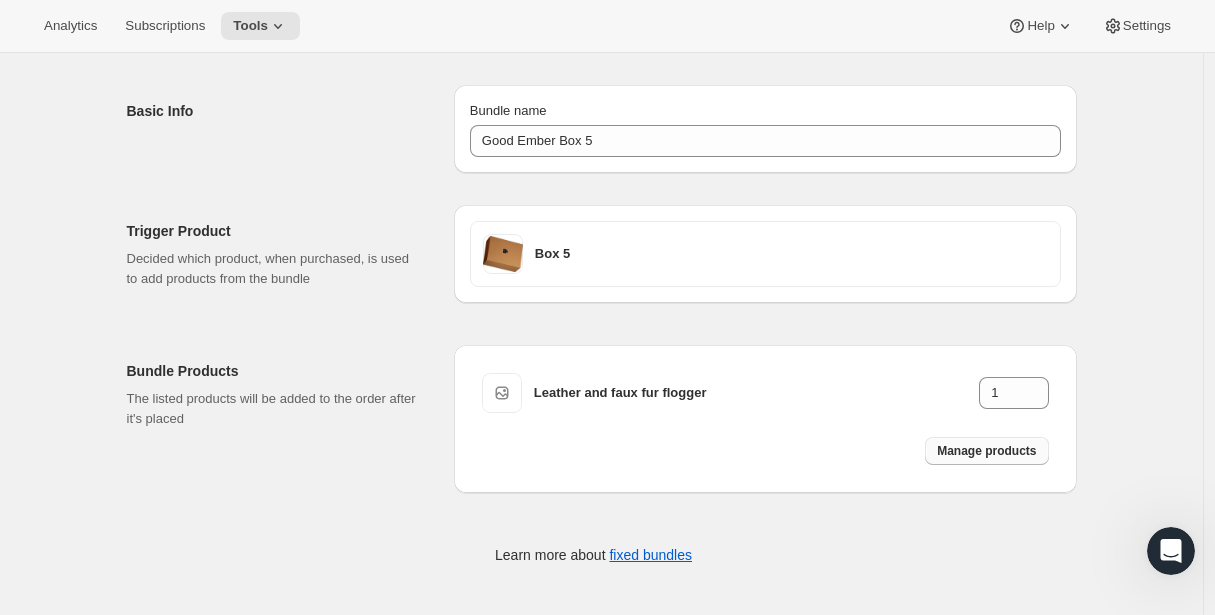 scroll, scrollTop: 60, scrollLeft: 0, axis: vertical 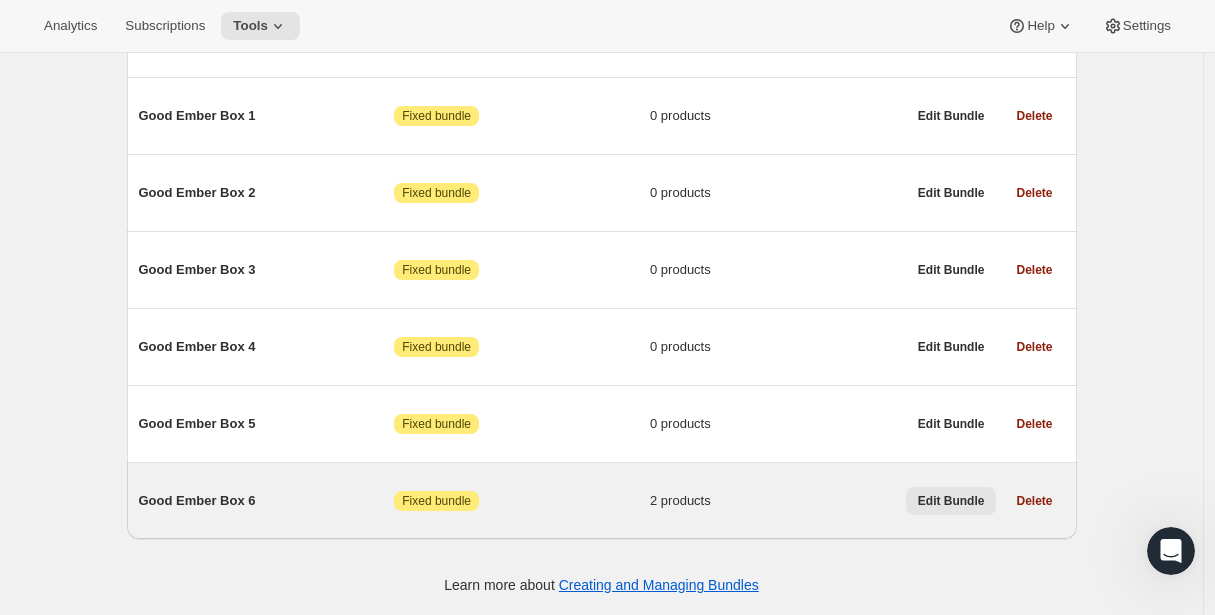 click on "Edit Bundle" at bounding box center (951, 501) 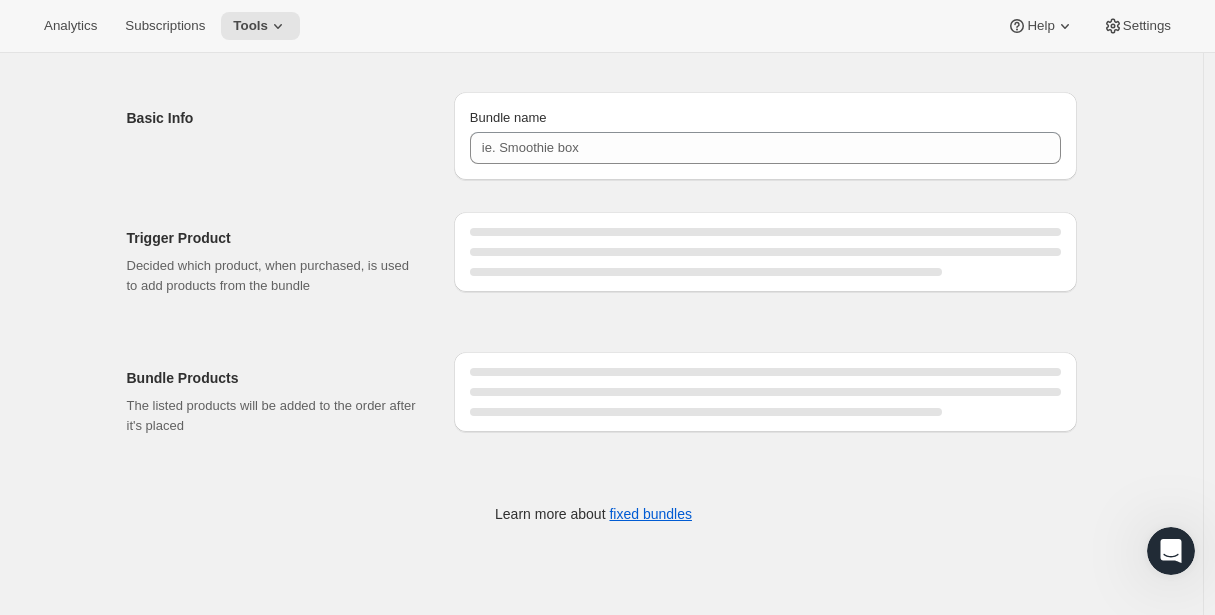 scroll, scrollTop: 0, scrollLeft: 0, axis: both 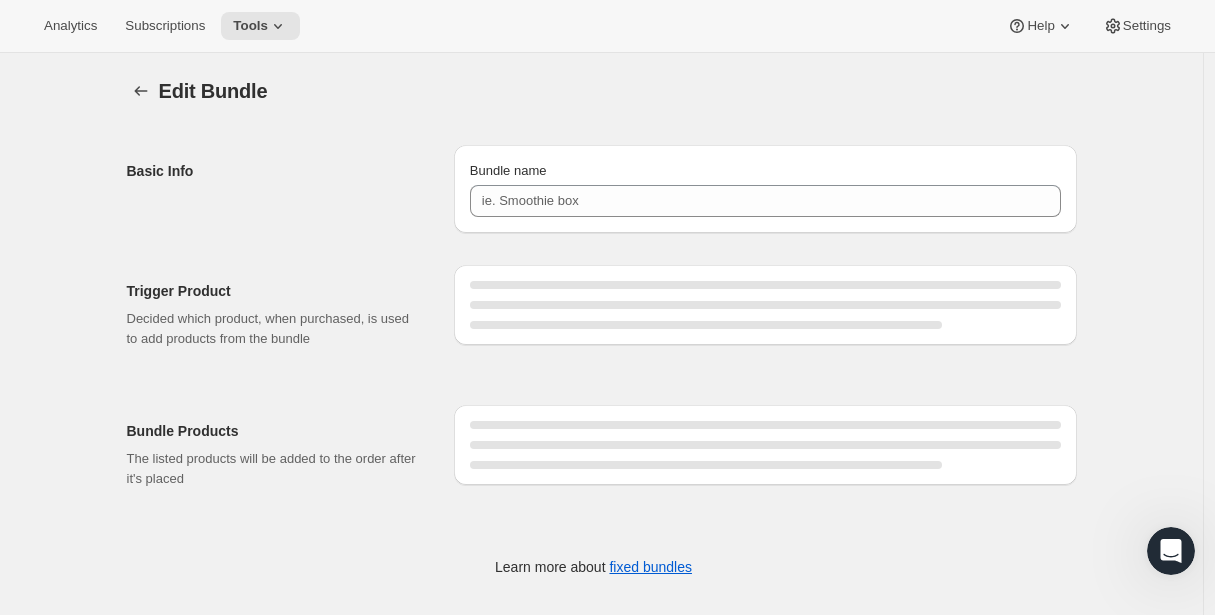 type on "Good Ember Box 6" 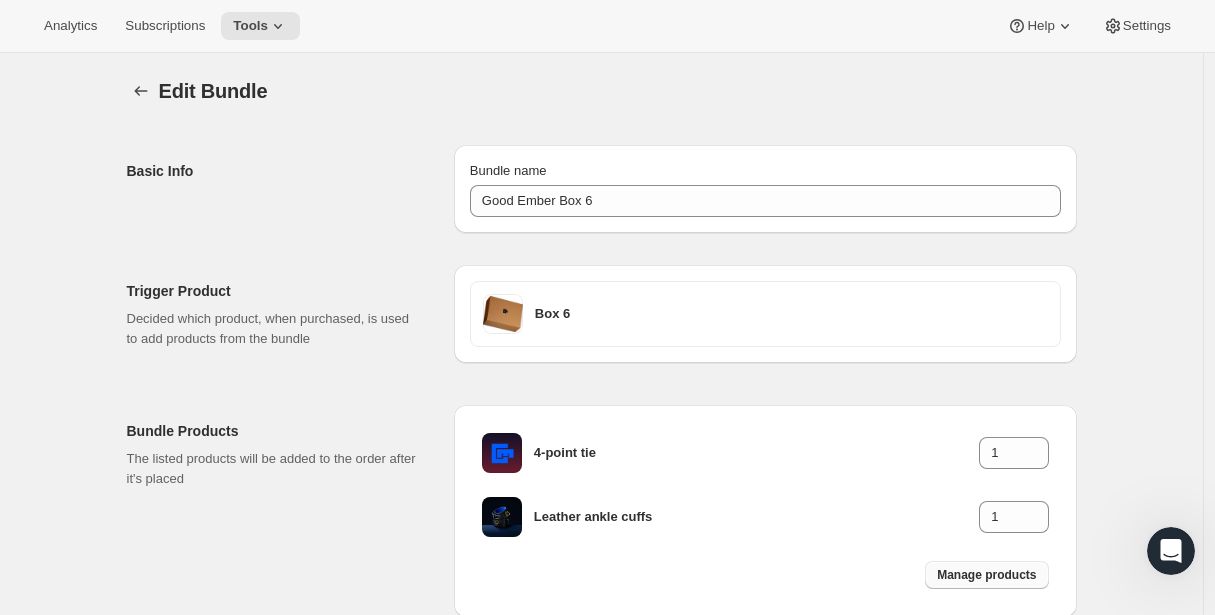click on "Manage products" at bounding box center [986, 575] 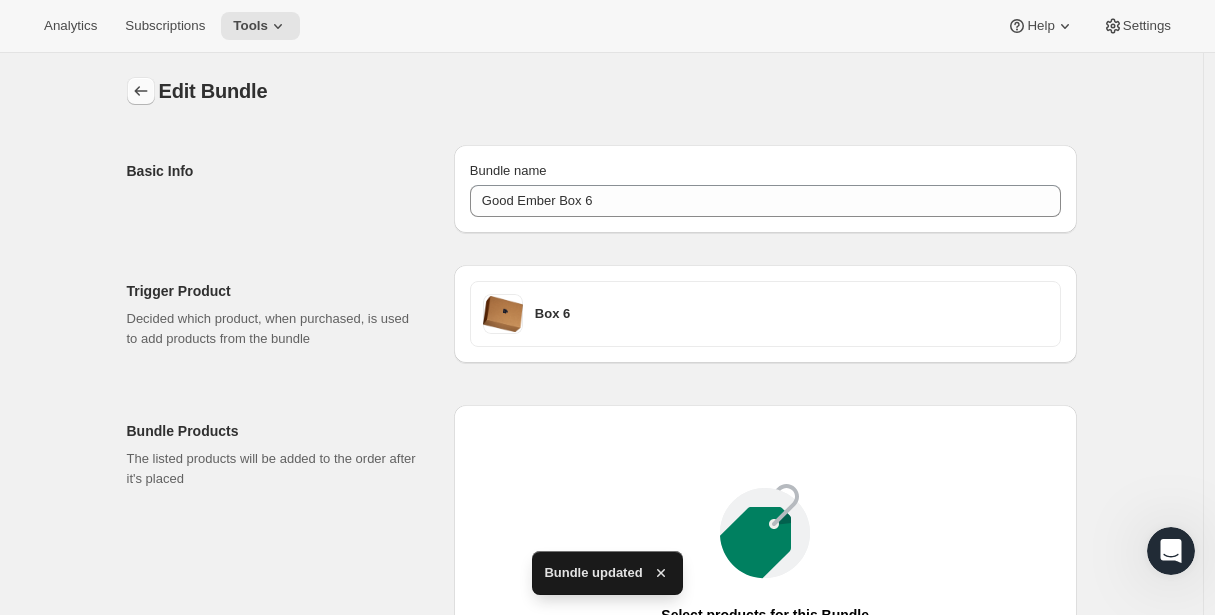 click 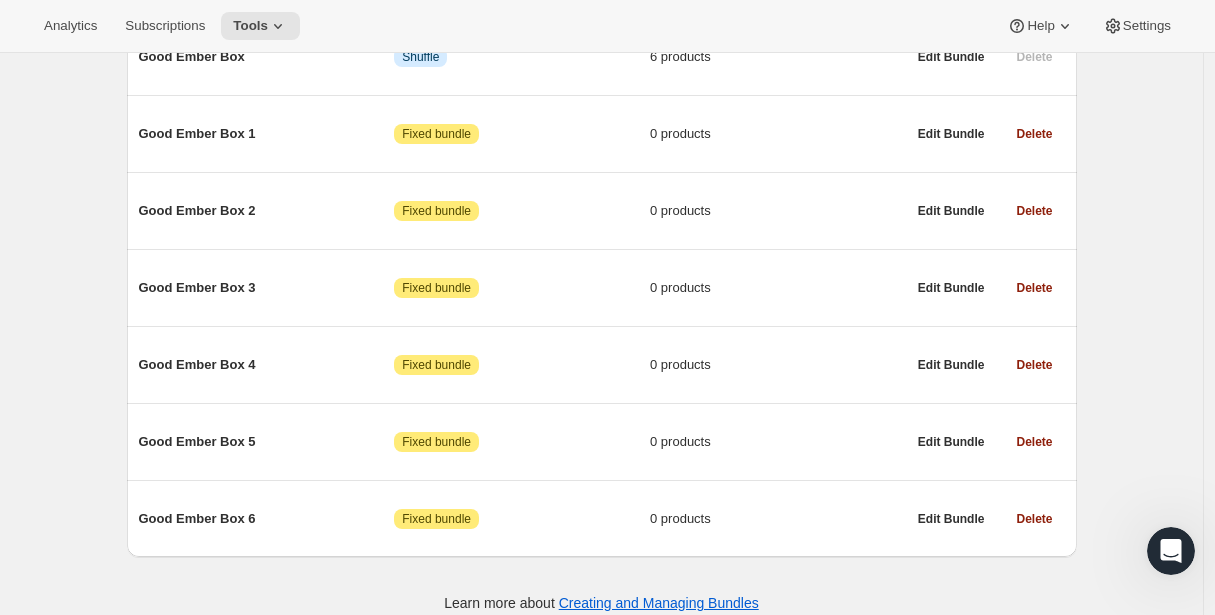 scroll, scrollTop: 345, scrollLeft: 0, axis: vertical 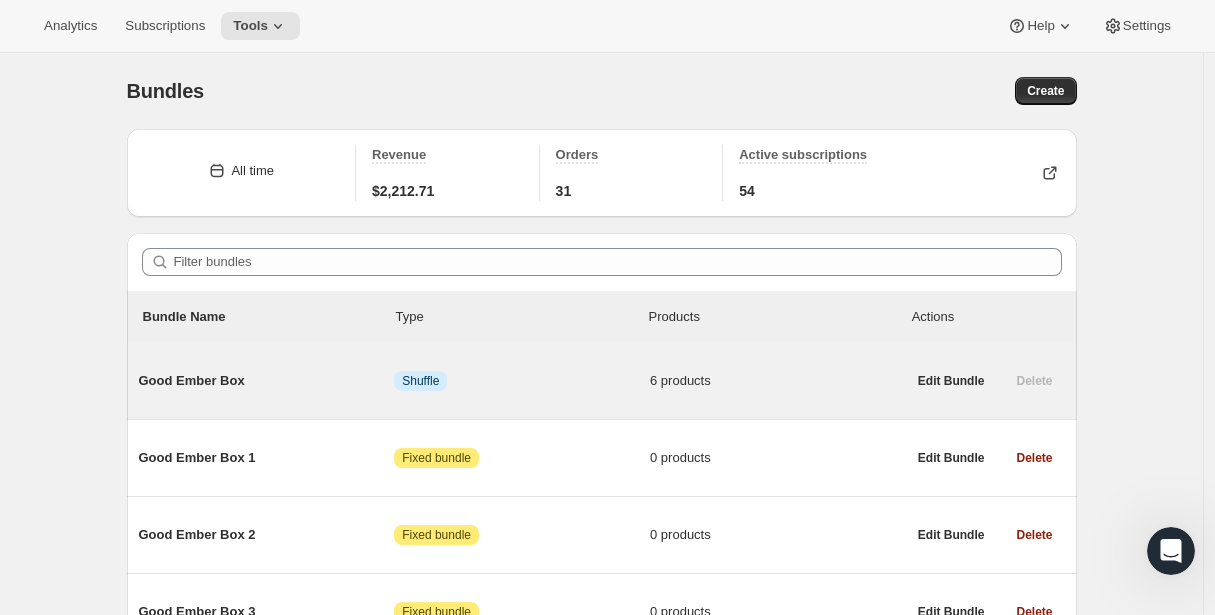 click on "Good Ember Box" at bounding box center (267, 381) 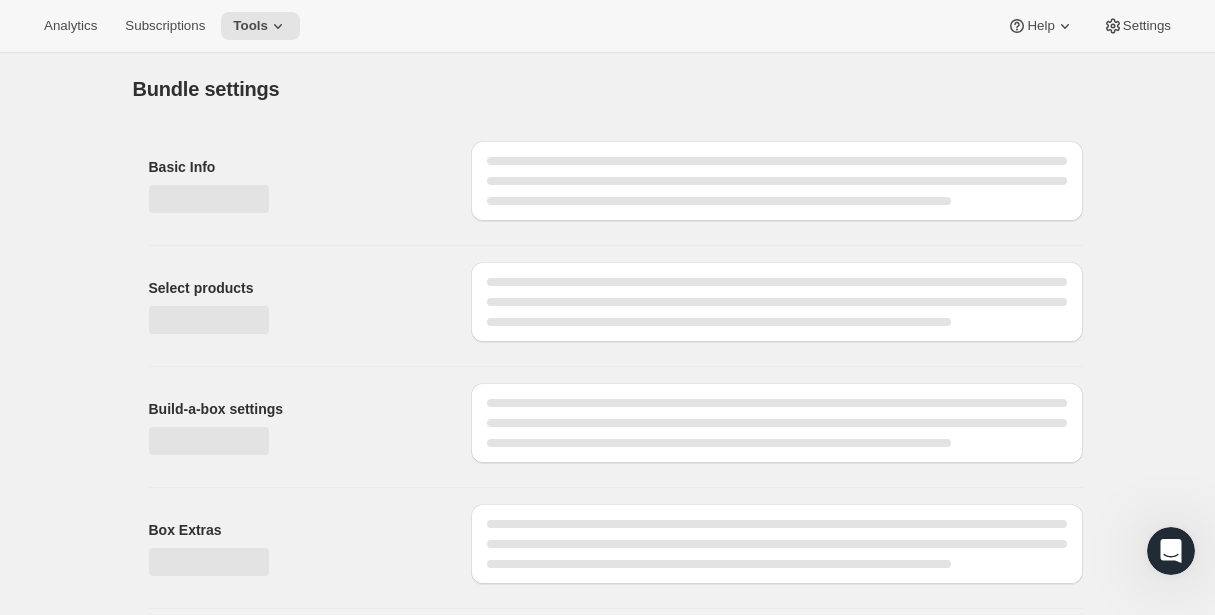 type on "Good Ember Box" 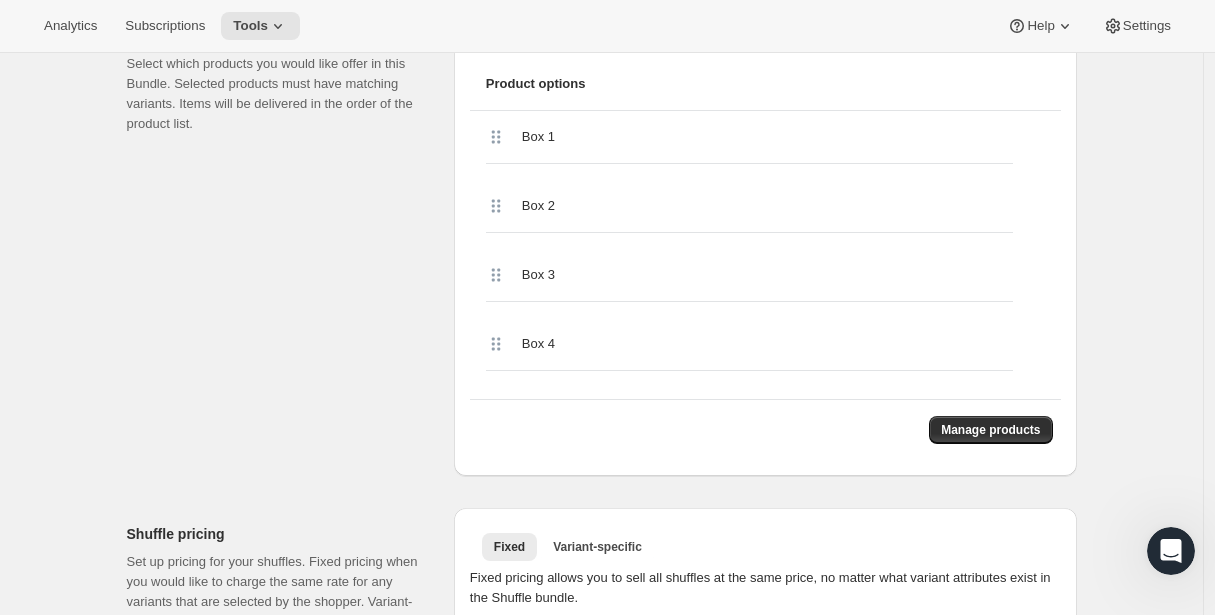 scroll, scrollTop: 481, scrollLeft: 0, axis: vertical 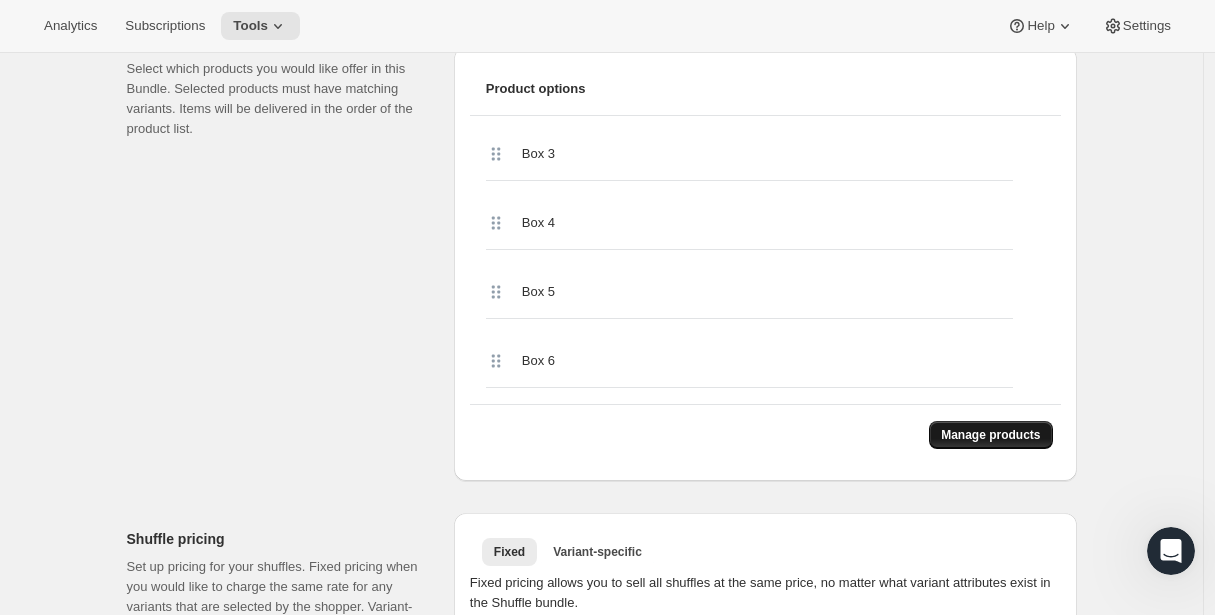 click on "Manage products" at bounding box center [990, 435] 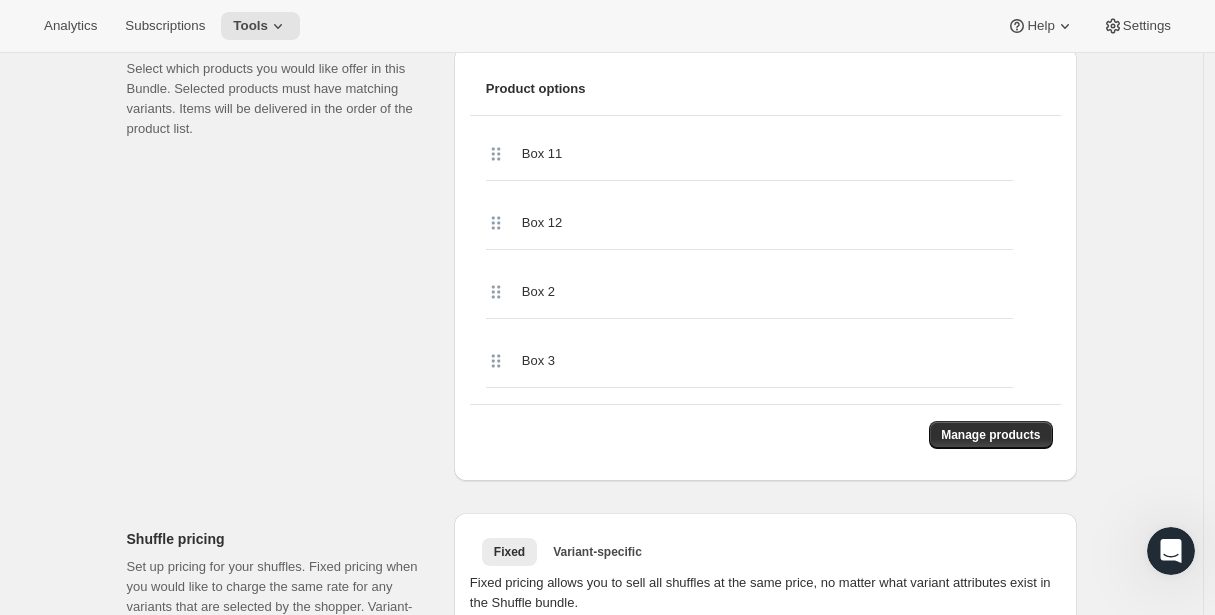 scroll, scrollTop: 0, scrollLeft: 0, axis: both 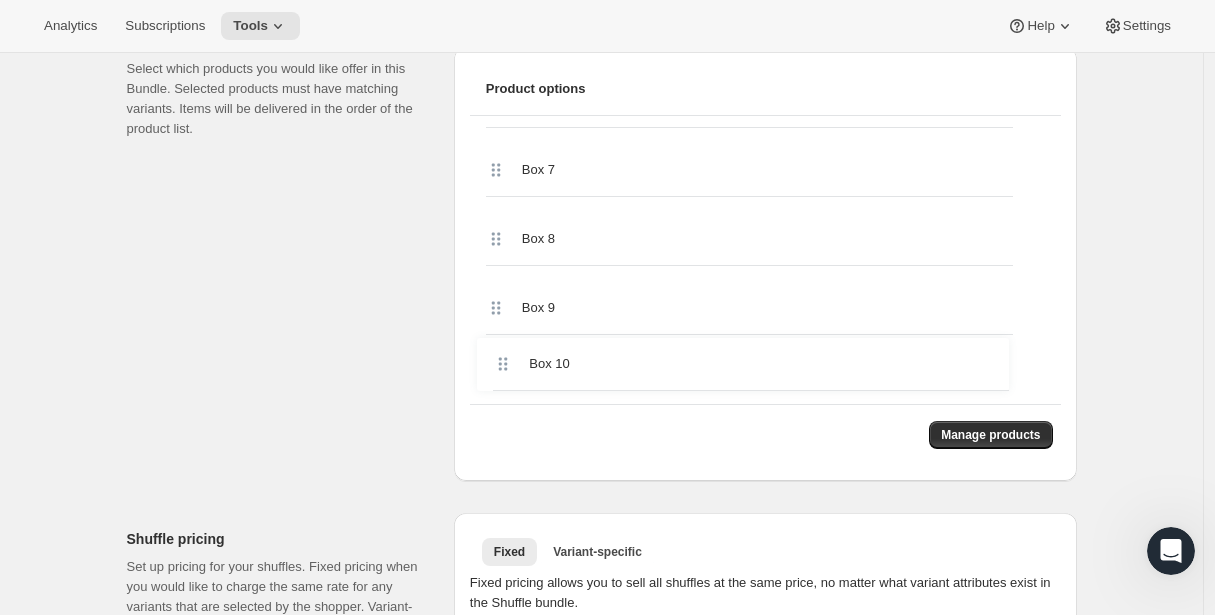 drag, startPoint x: 501, startPoint y: 217, endPoint x: 503, endPoint y: 375, distance: 158.01266 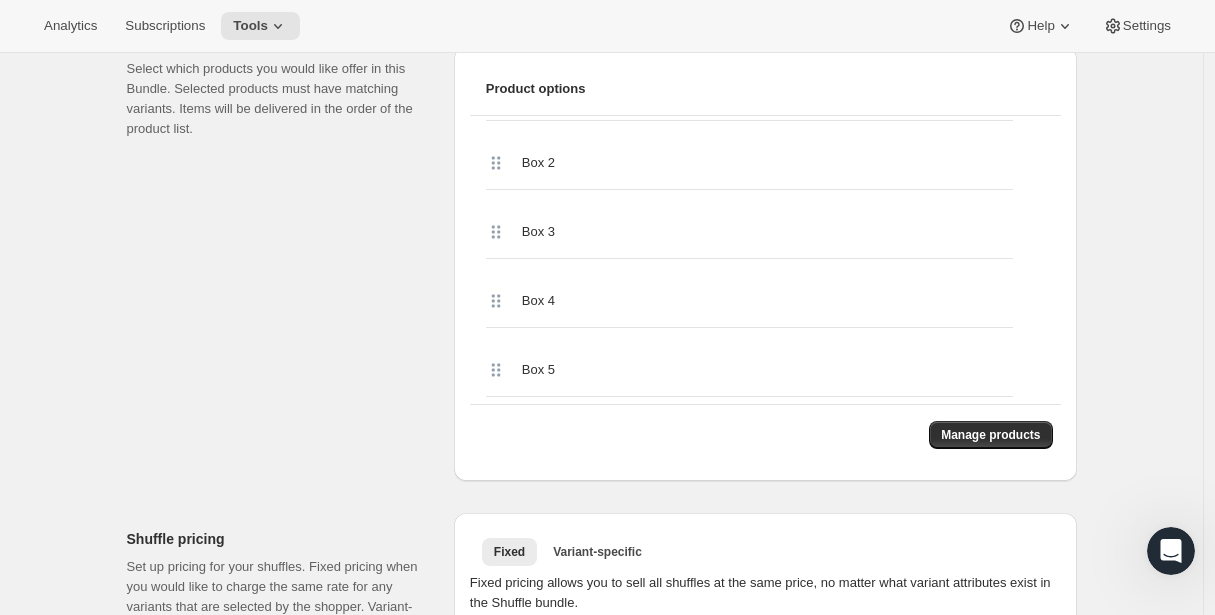 scroll, scrollTop: 136, scrollLeft: 0, axis: vertical 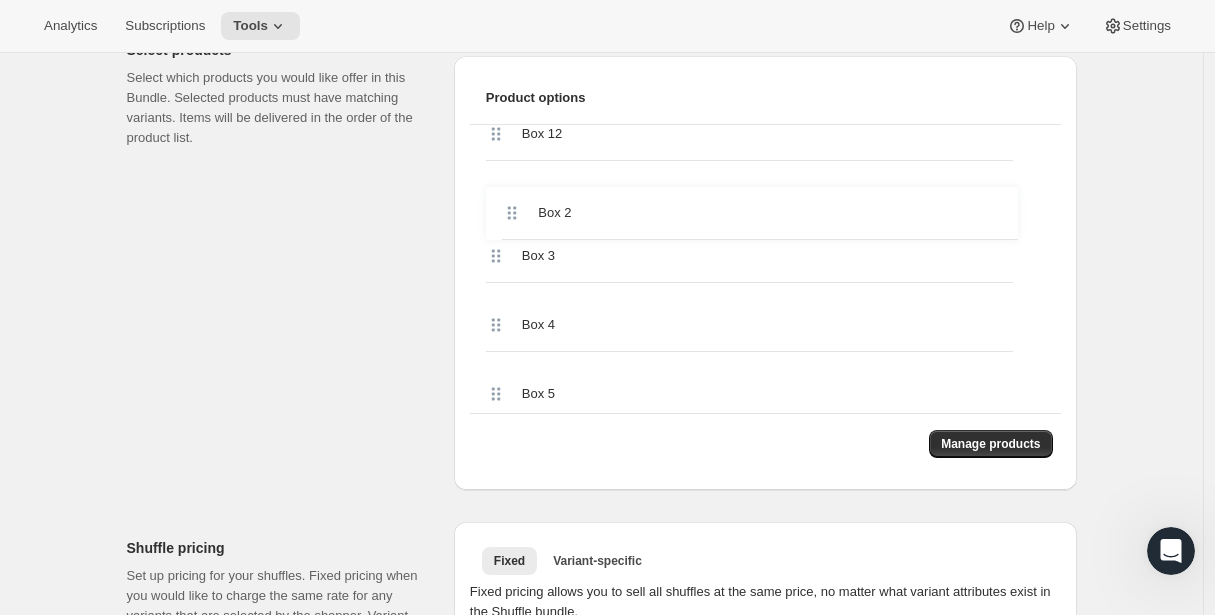 drag, startPoint x: 504, startPoint y: 210, endPoint x: 515, endPoint y: 216, distance: 12.529964 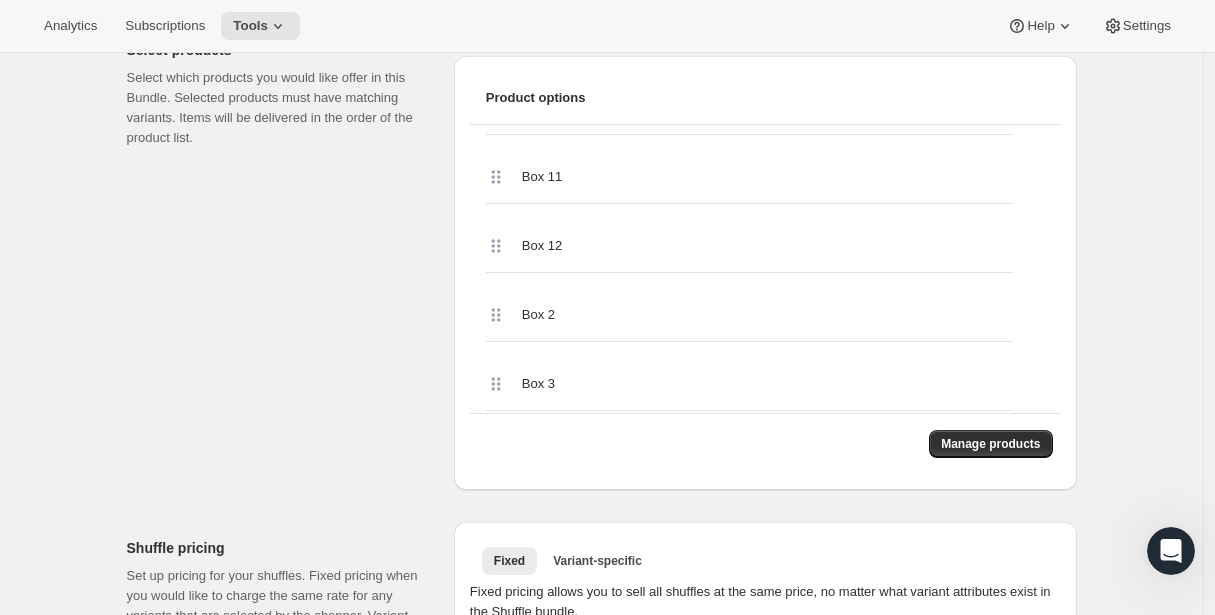 scroll, scrollTop: 27, scrollLeft: 0, axis: vertical 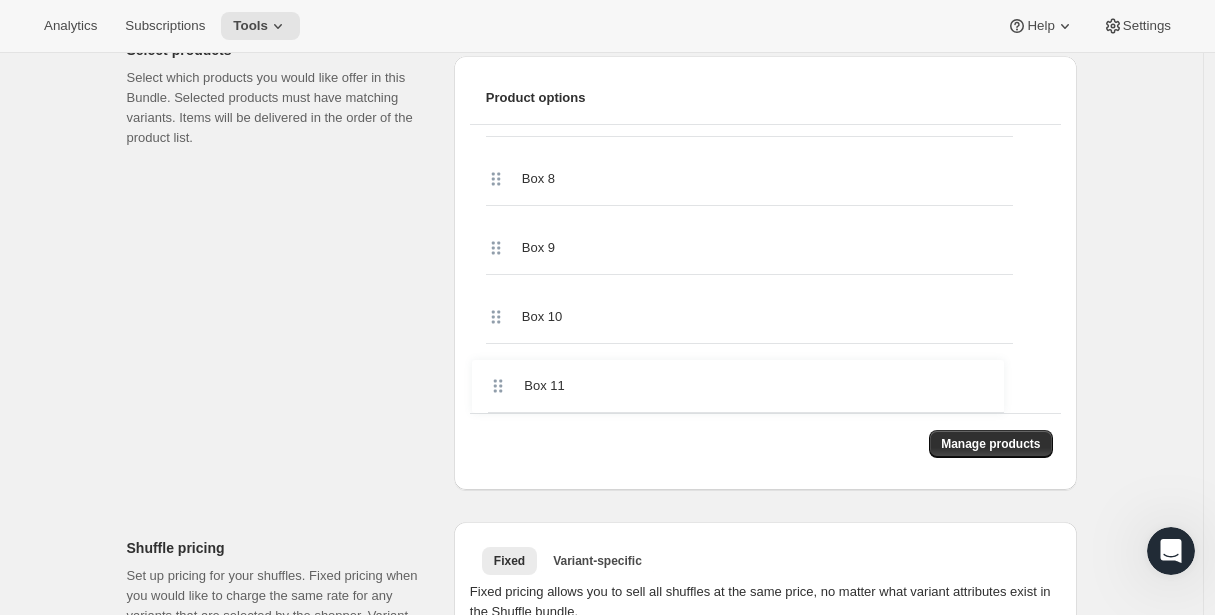 drag, startPoint x: 504, startPoint y: 216, endPoint x: 500, endPoint y: 390, distance: 174.04597 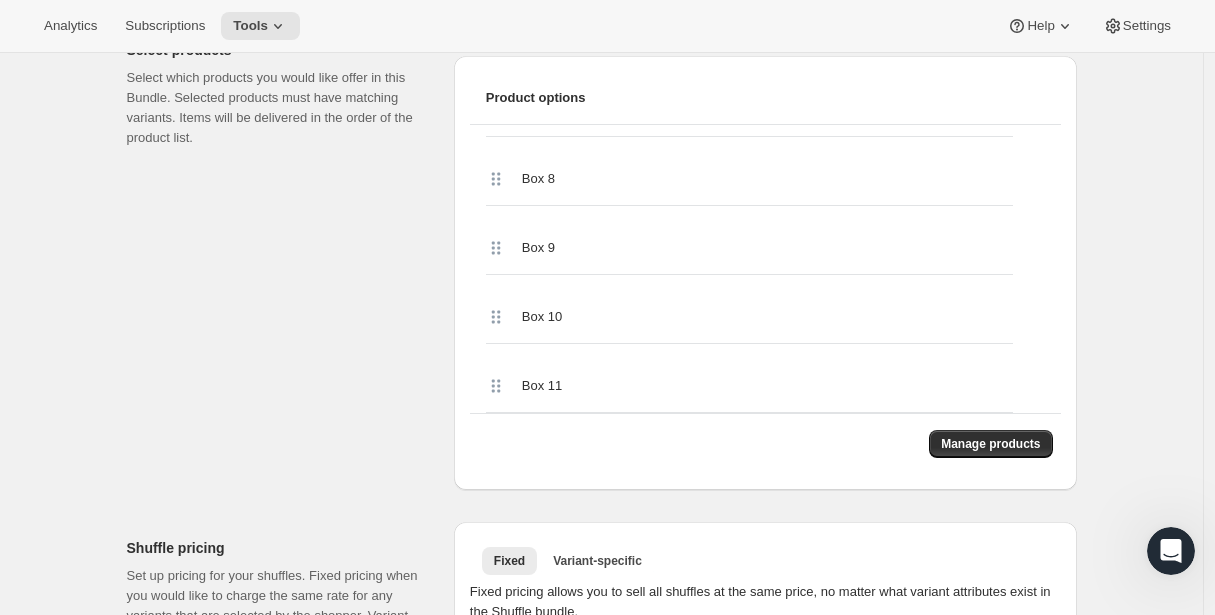 scroll, scrollTop: 0, scrollLeft: 0, axis: both 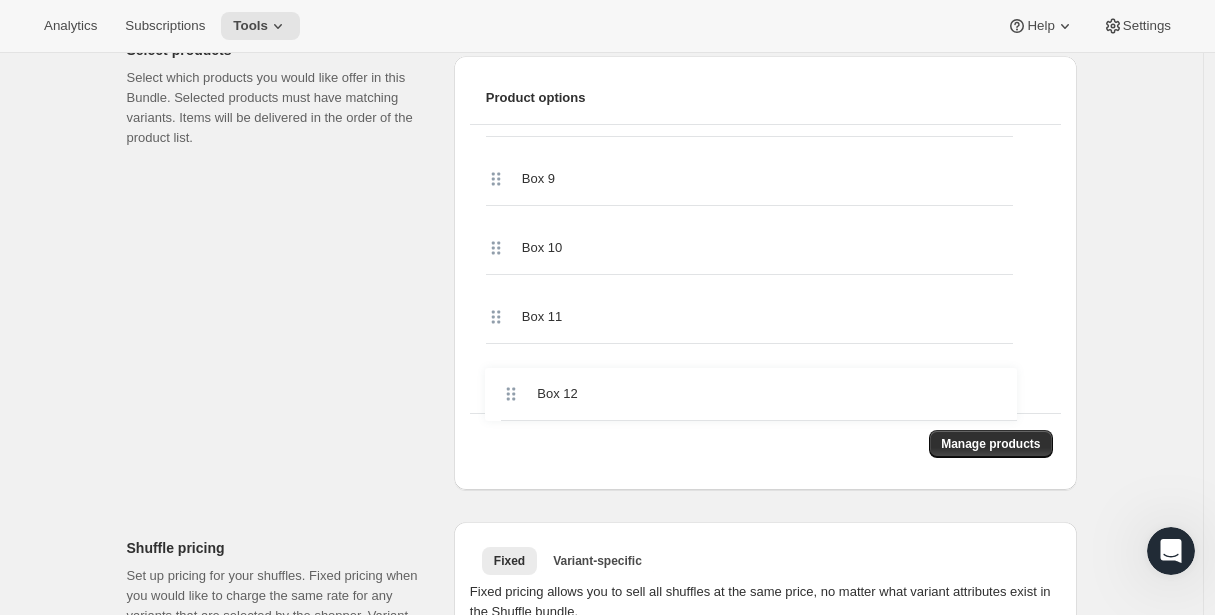 drag, startPoint x: 501, startPoint y: 221, endPoint x: 509, endPoint y: 408, distance: 187.17105 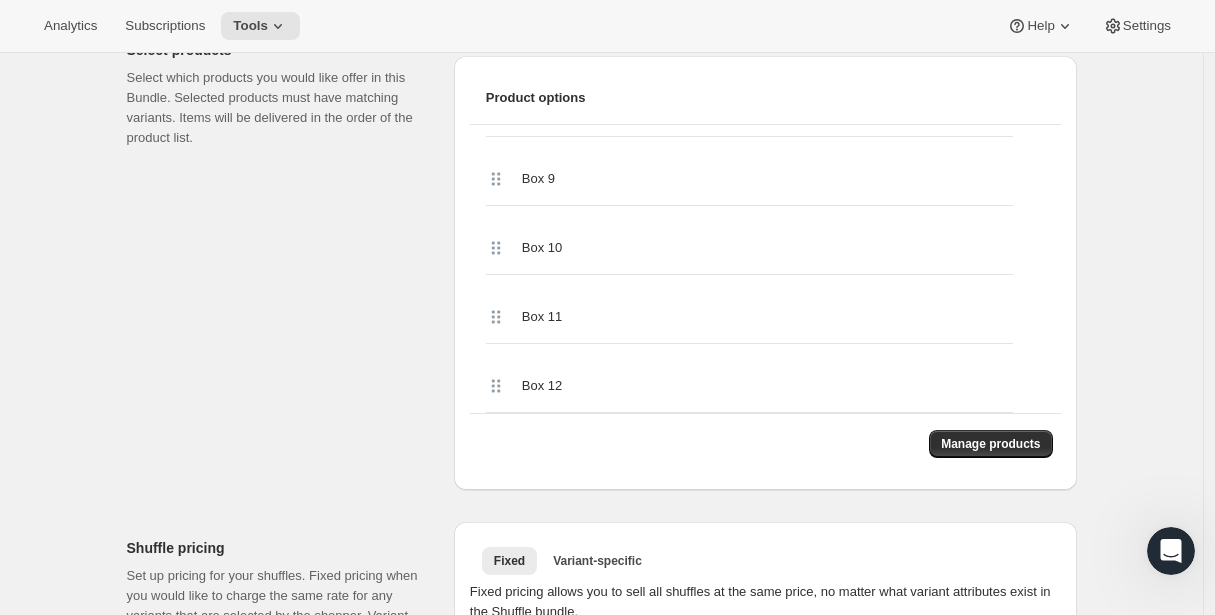 click on "Select products Select which products you would like offer in this Bundle. Selected products must have matching variants. Items will be delivered in the order of the product list." at bounding box center [282, 257] 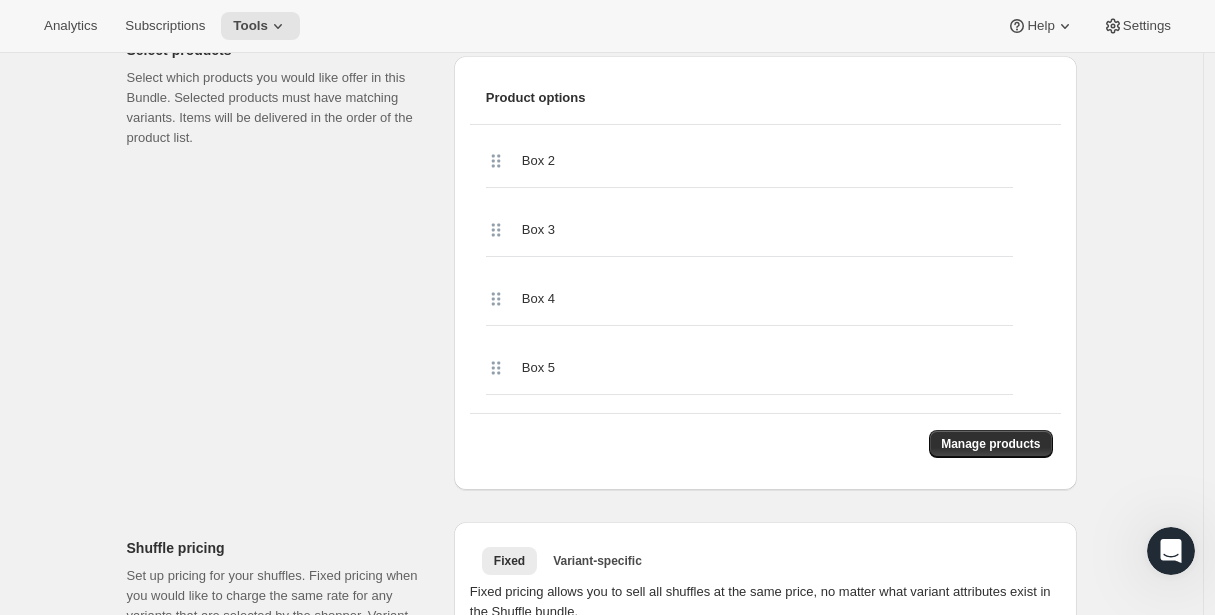 scroll, scrollTop: 0, scrollLeft: 0, axis: both 